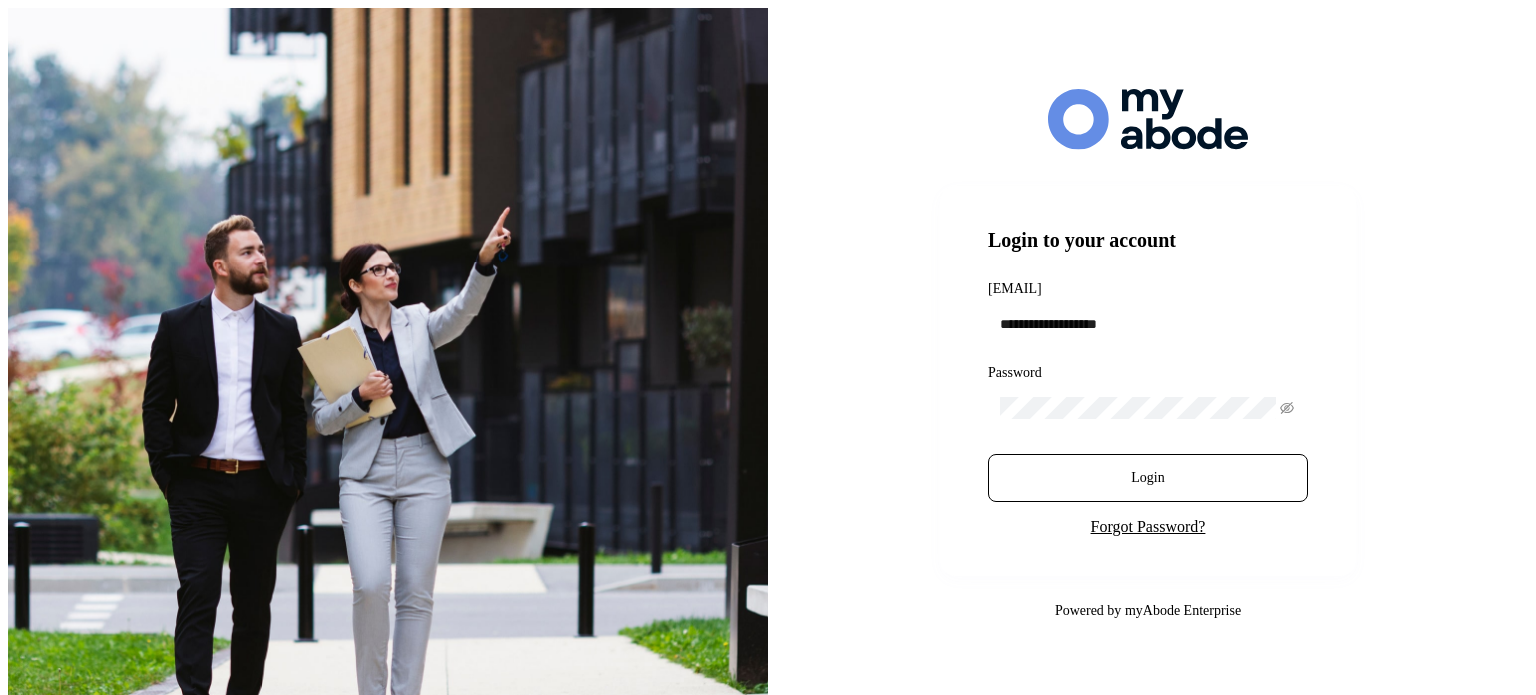 scroll, scrollTop: 0, scrollLeft: 0, axis: both 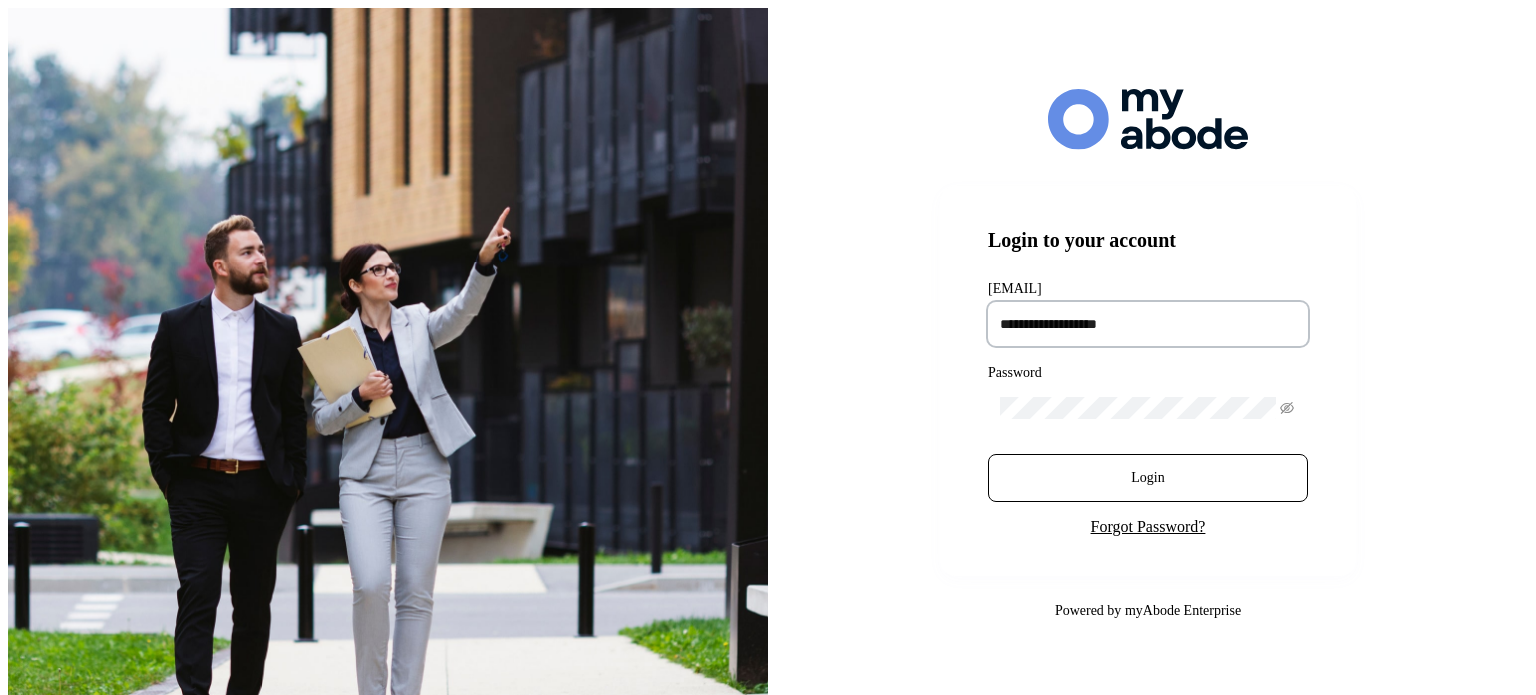drag, startPoint x: 1196, startPoint y: 300, endPoint x: 1213, endPoint y: 299, distance: 17.029387 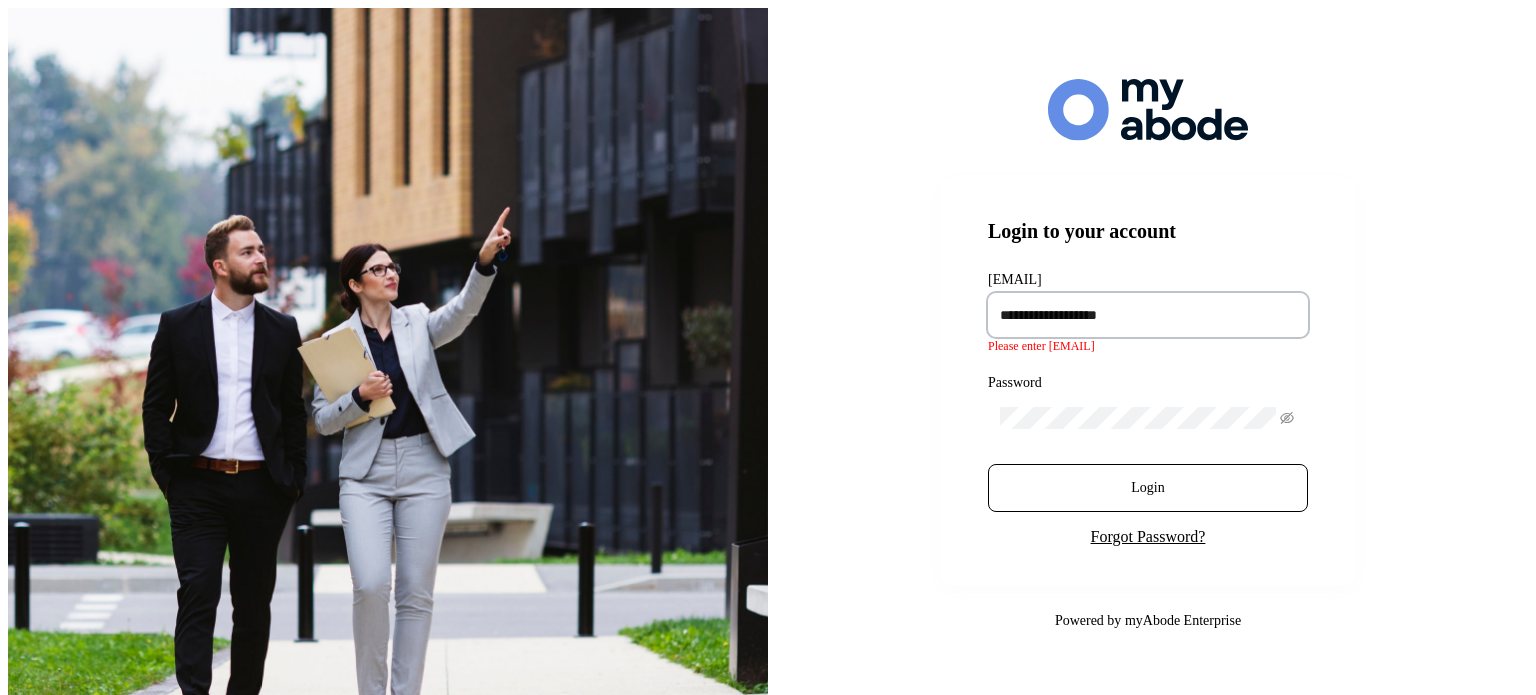 type on "**********" 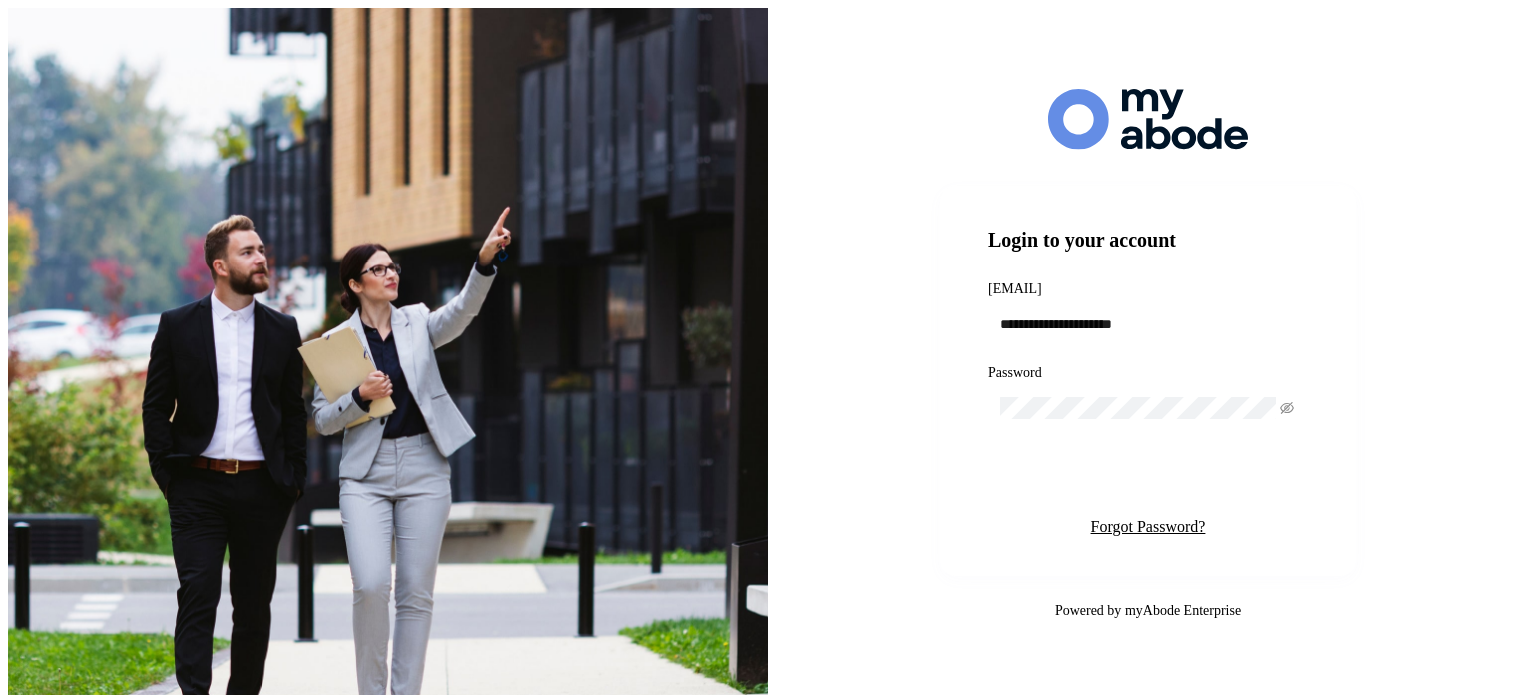 click on "Login" at bounding box center [1147, 478] 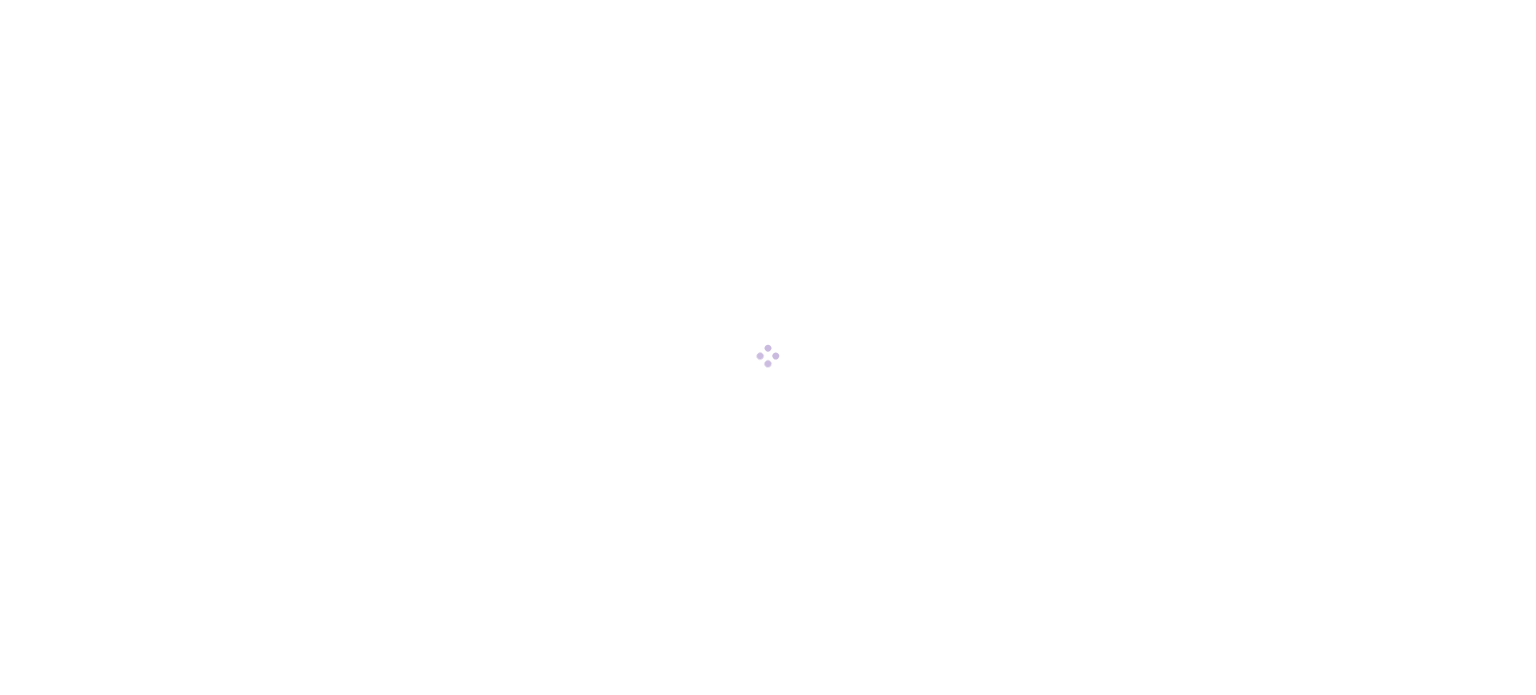 scroll, scrollTop: 0, scrollLeft: 0, axis: both 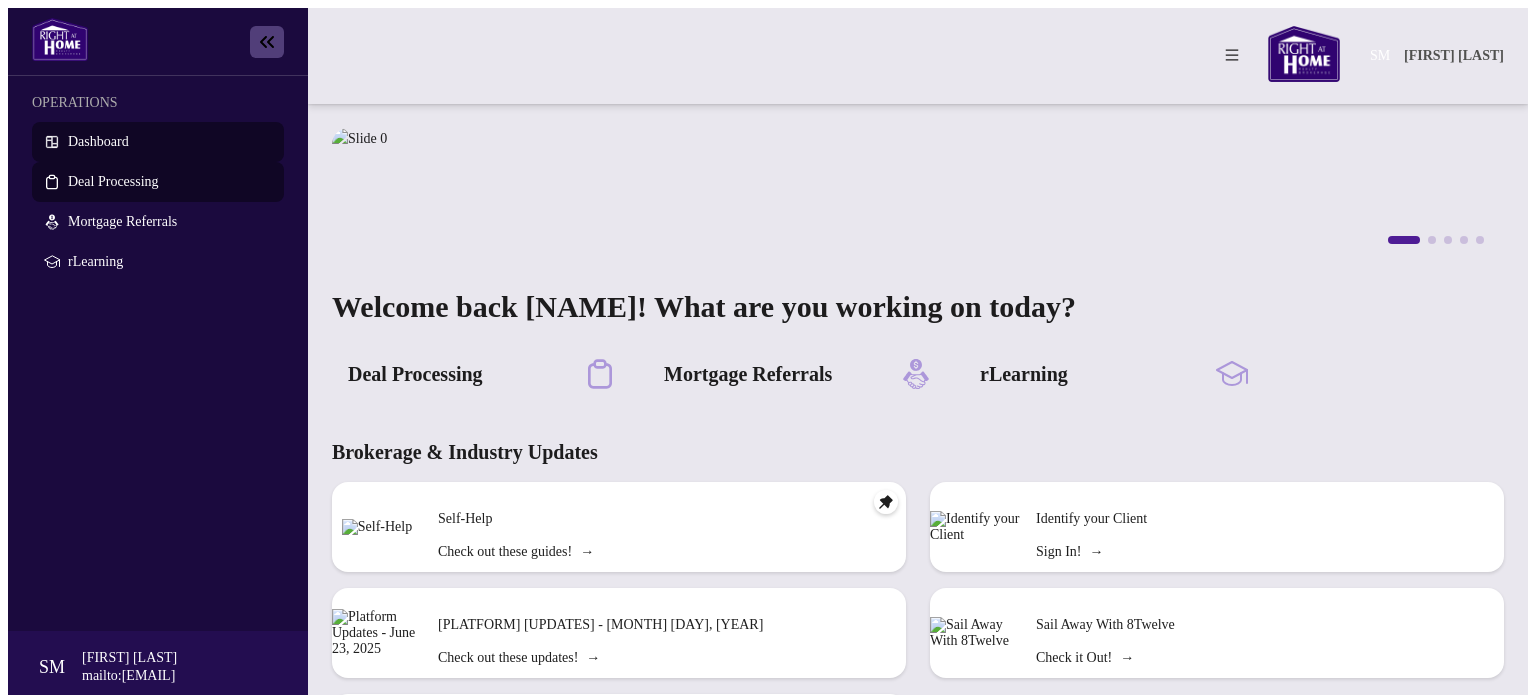 click on "Deal Processing" at bounding box center [113, 181] 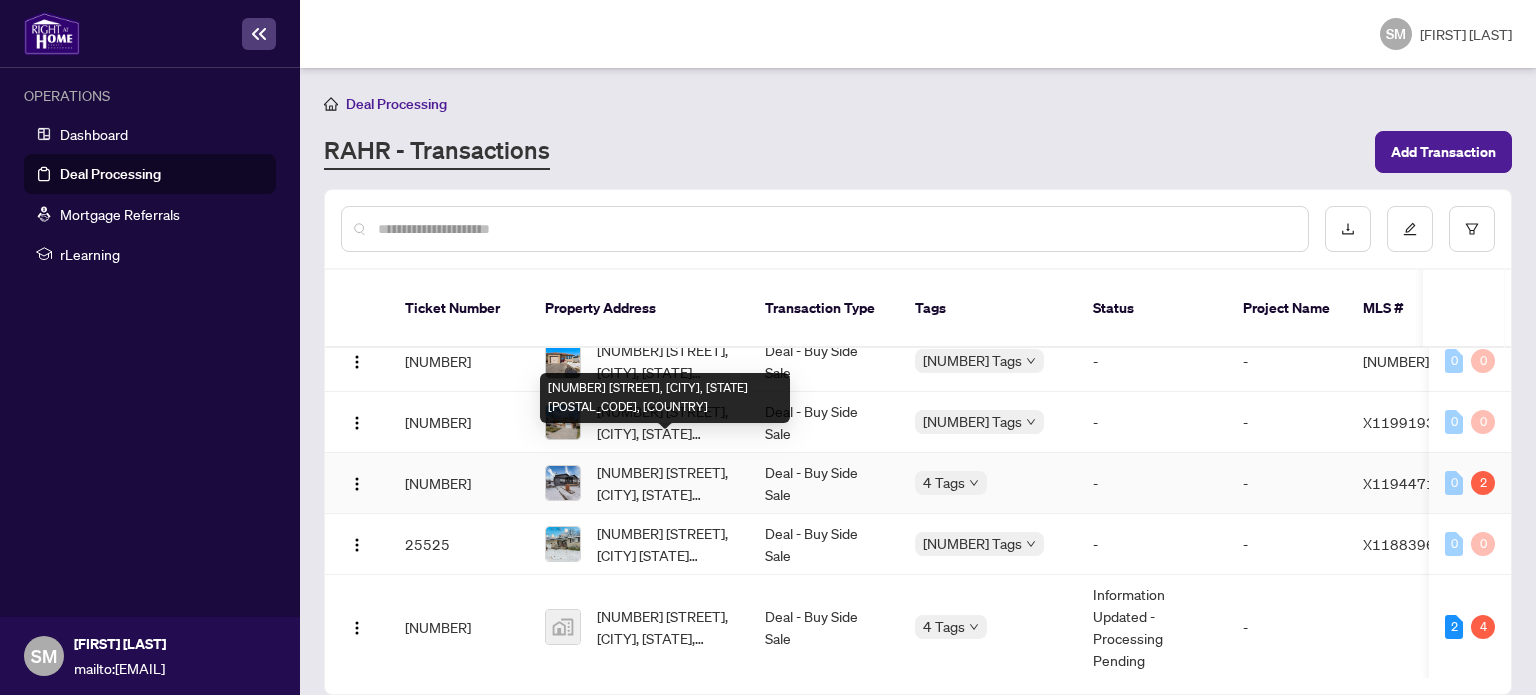 scroll, scrollTop: 300, scrollLeft: 0, axis: vertical 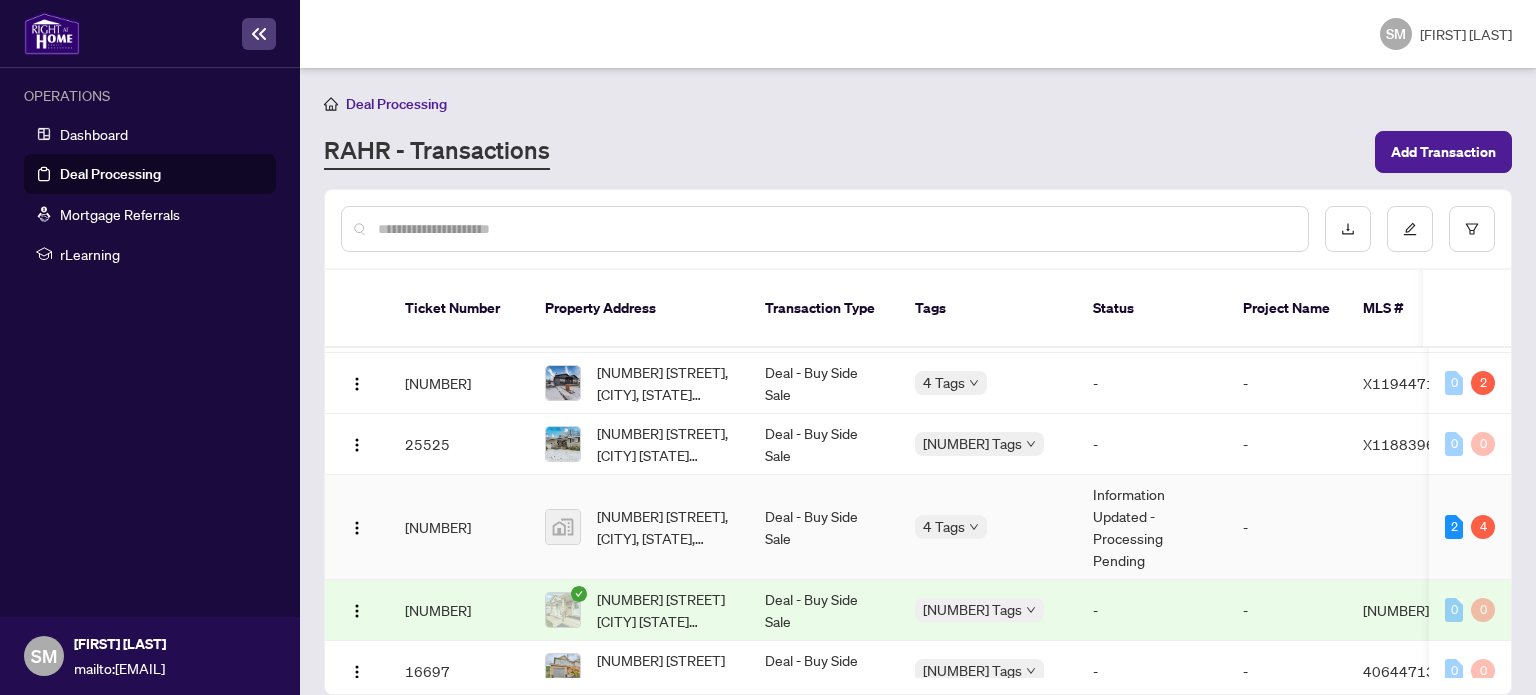 click on "Information Updated - Processing Pending" at bounding box center (1152, 527) 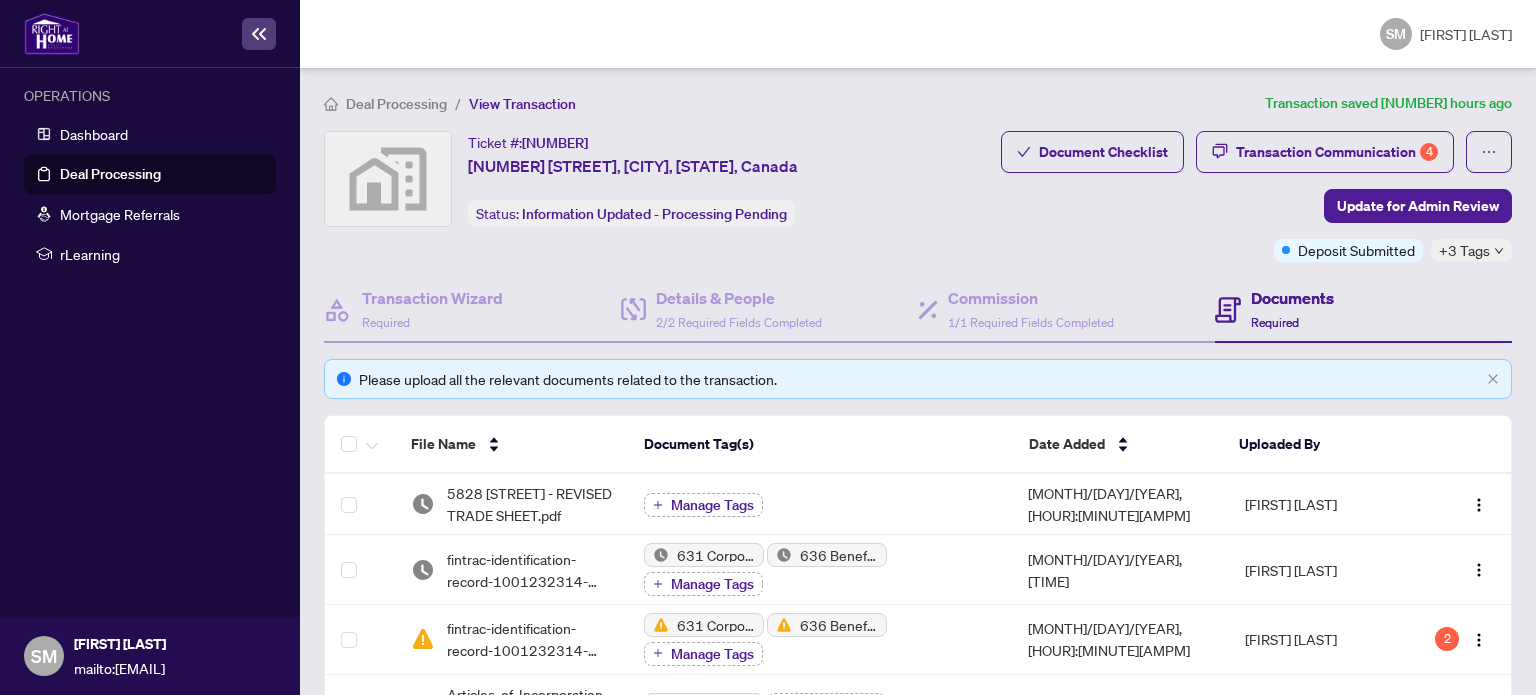 scroll, scrollTop: 0, scrollLeft: 0, axis: both 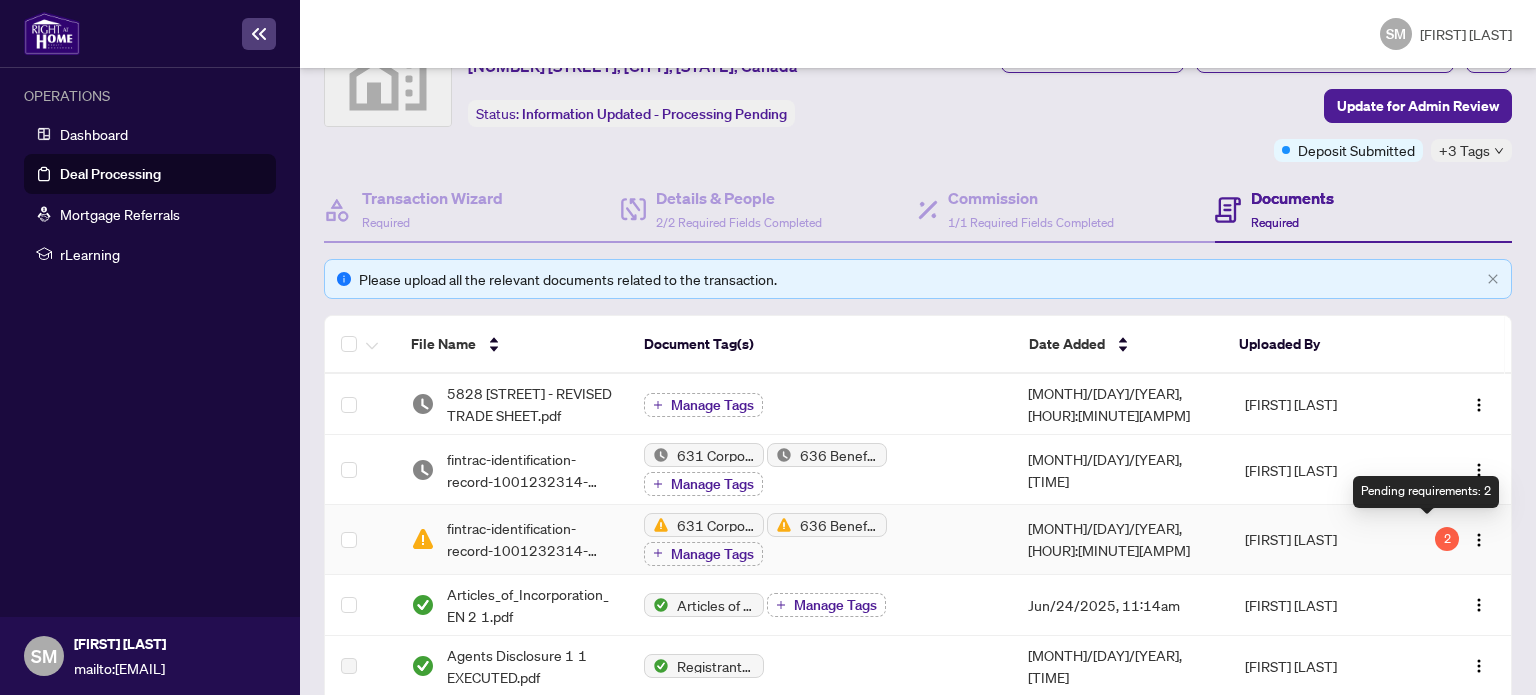 click on "2" at bounding box center (1447, 539) 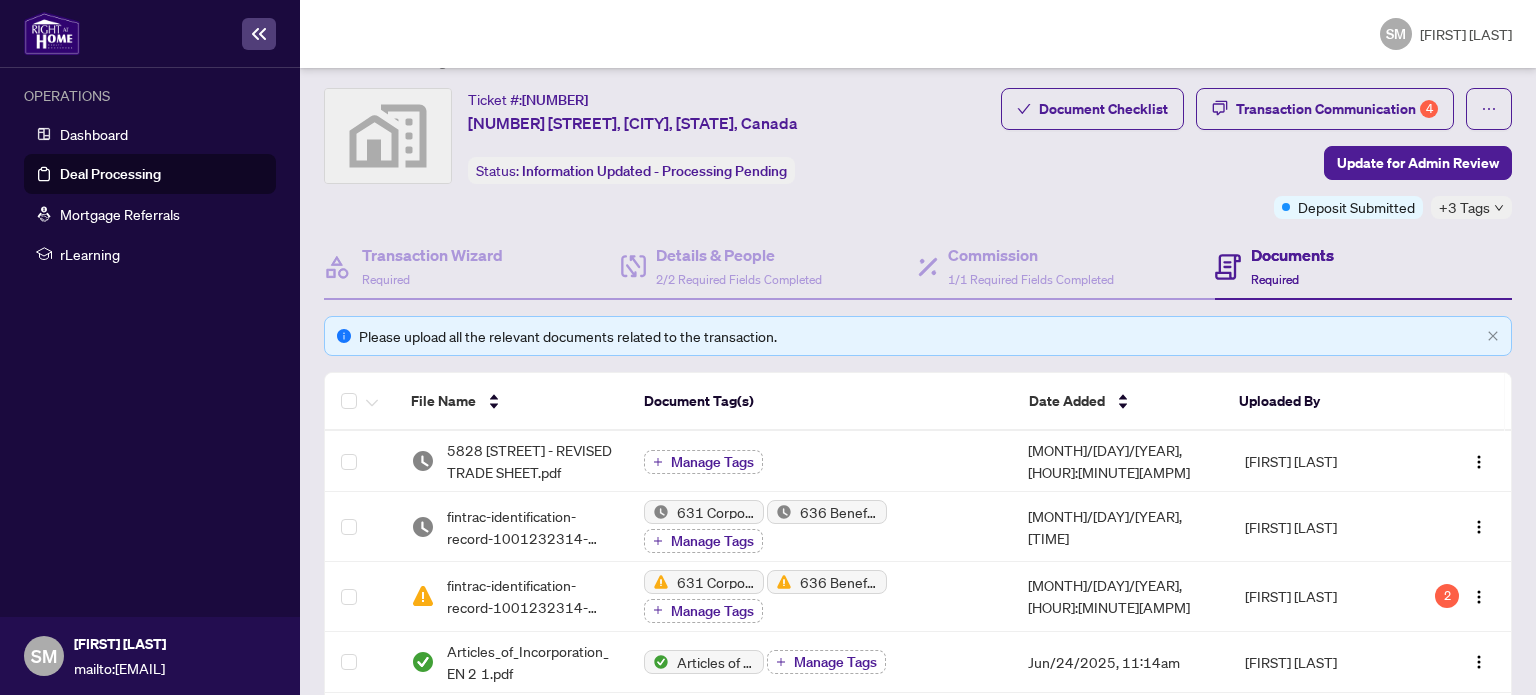 scroll, scrollTop: 0, scrollLeft: 0, axis: both 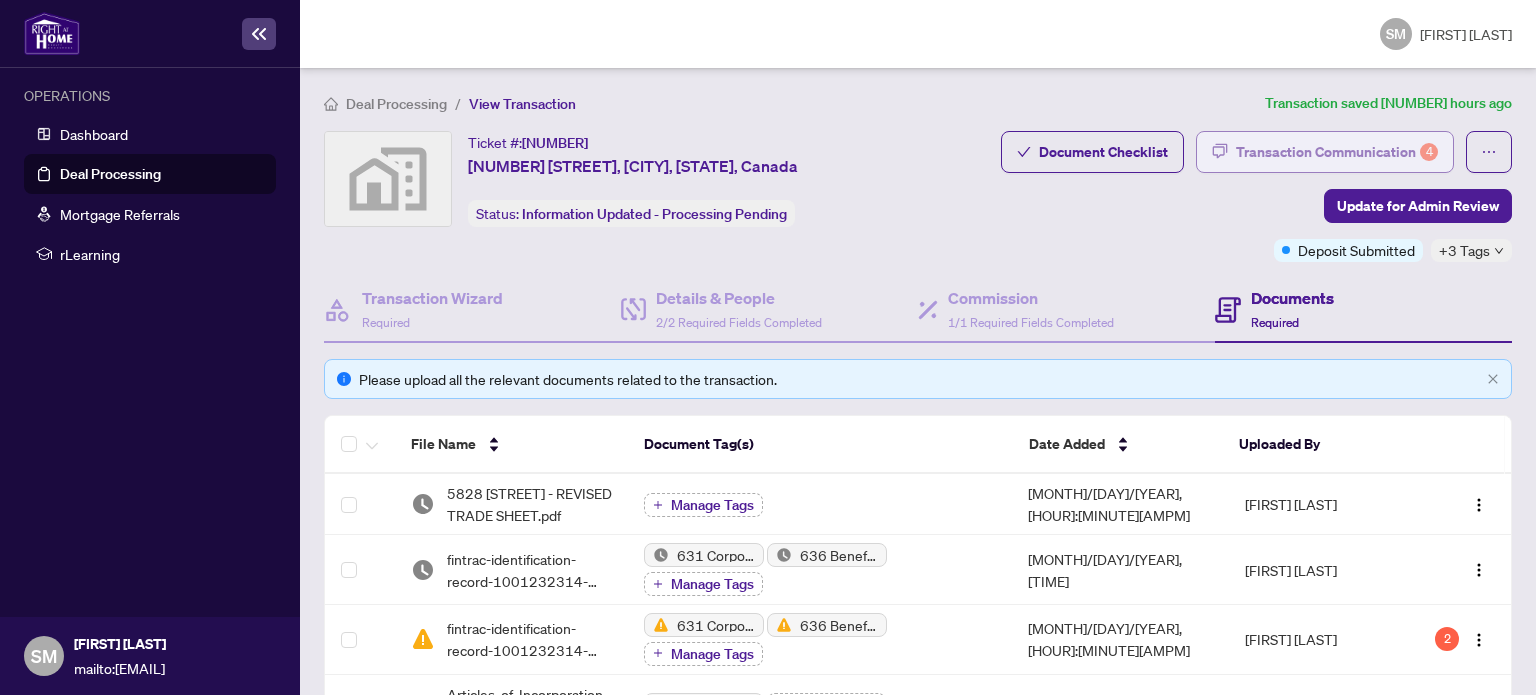 click on "Transaction Communication 4" at bounding box center [1337, 152] 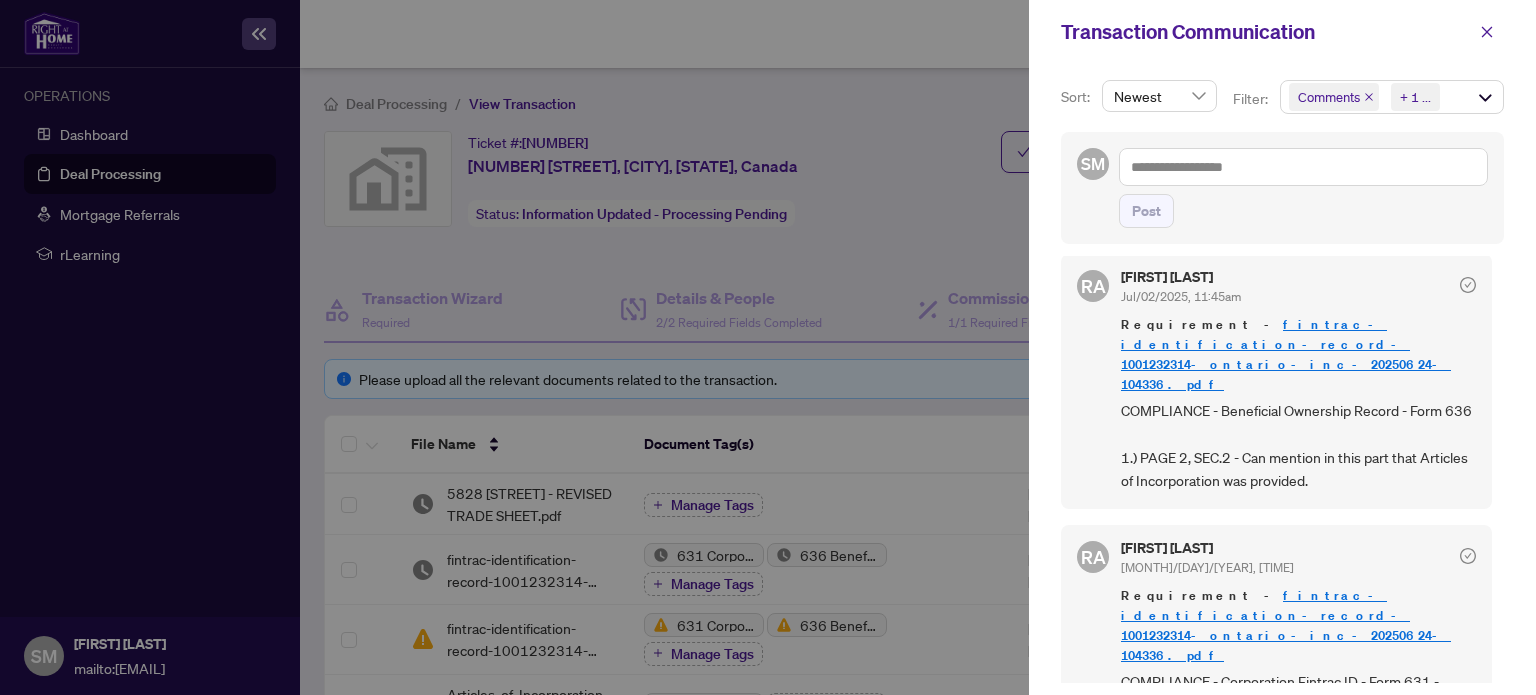 scroll, scrollTop: 0, scrollLeft: 0, axis: both 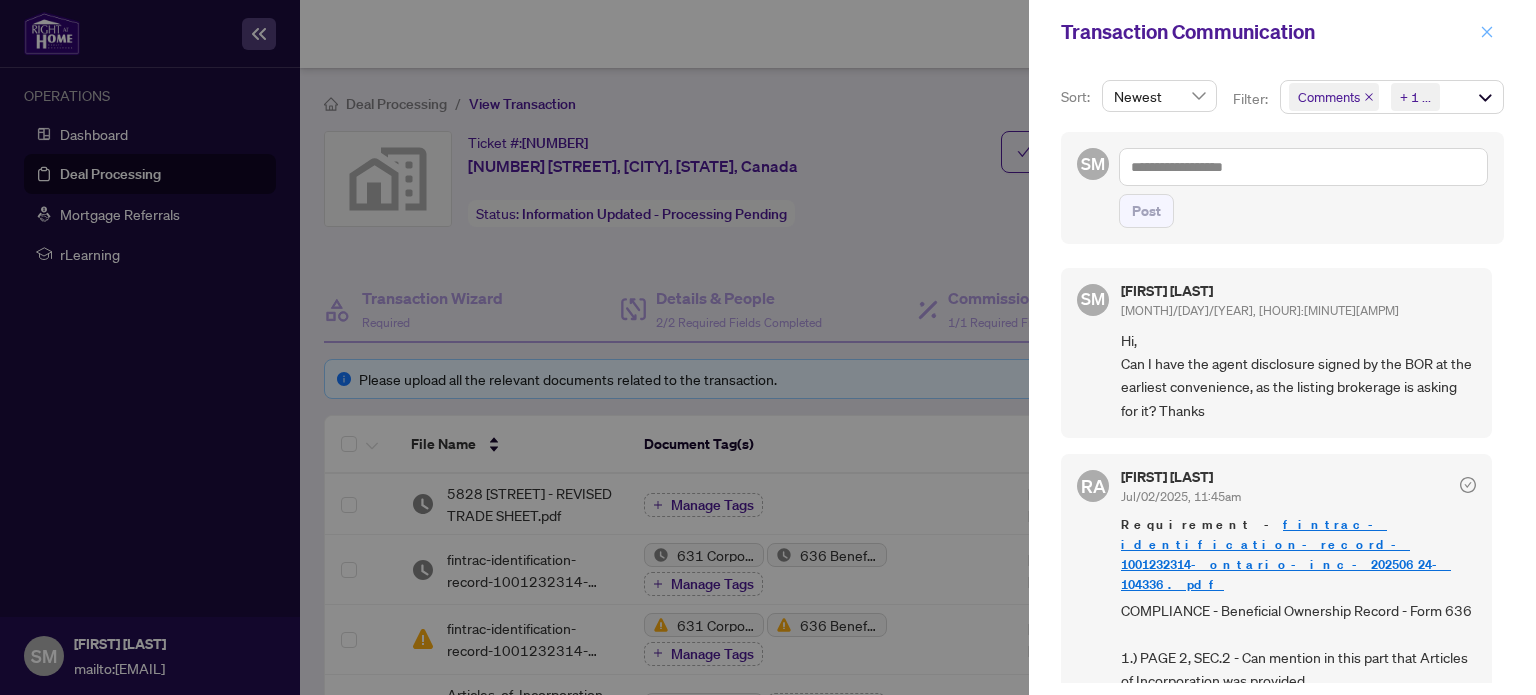 click at bounding box center (1487, 32) 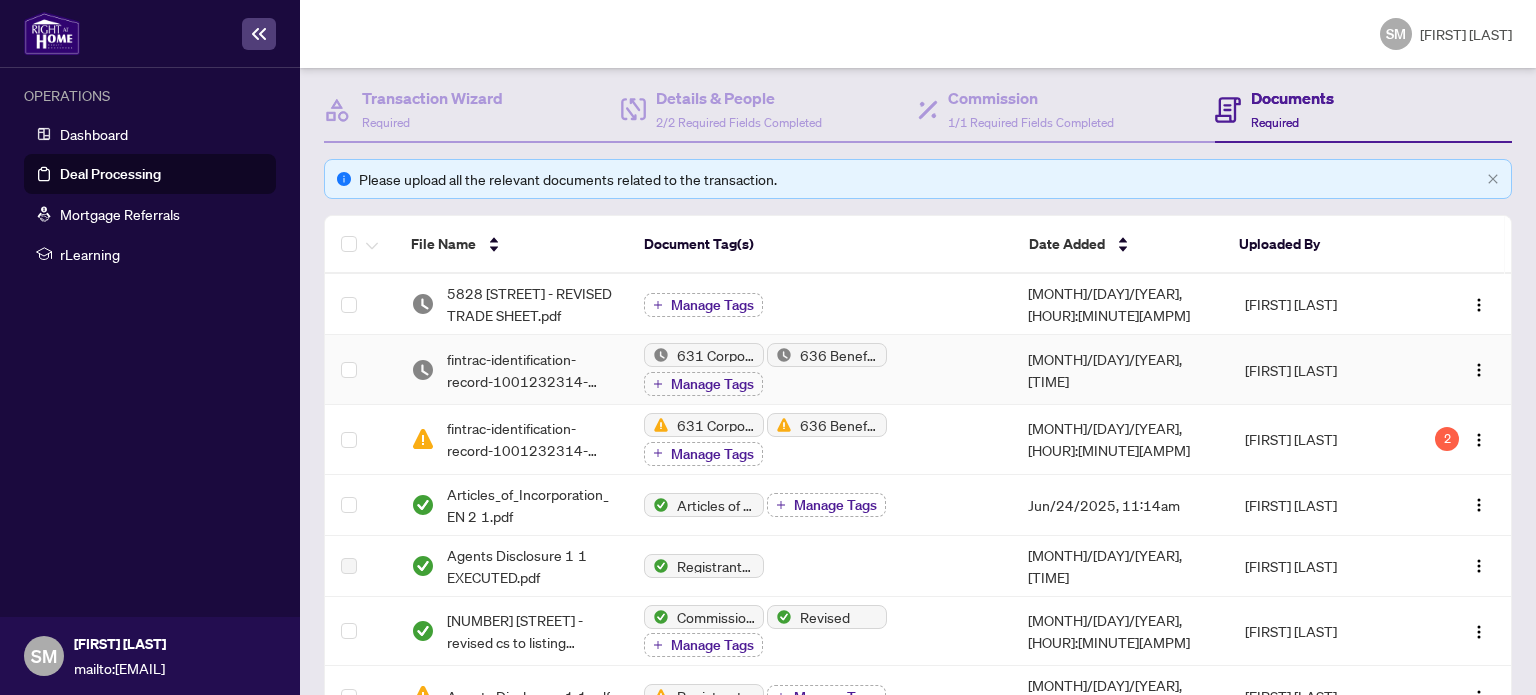 scroll, scrollTop: 300, scrollLeft: 0, axis: vertical 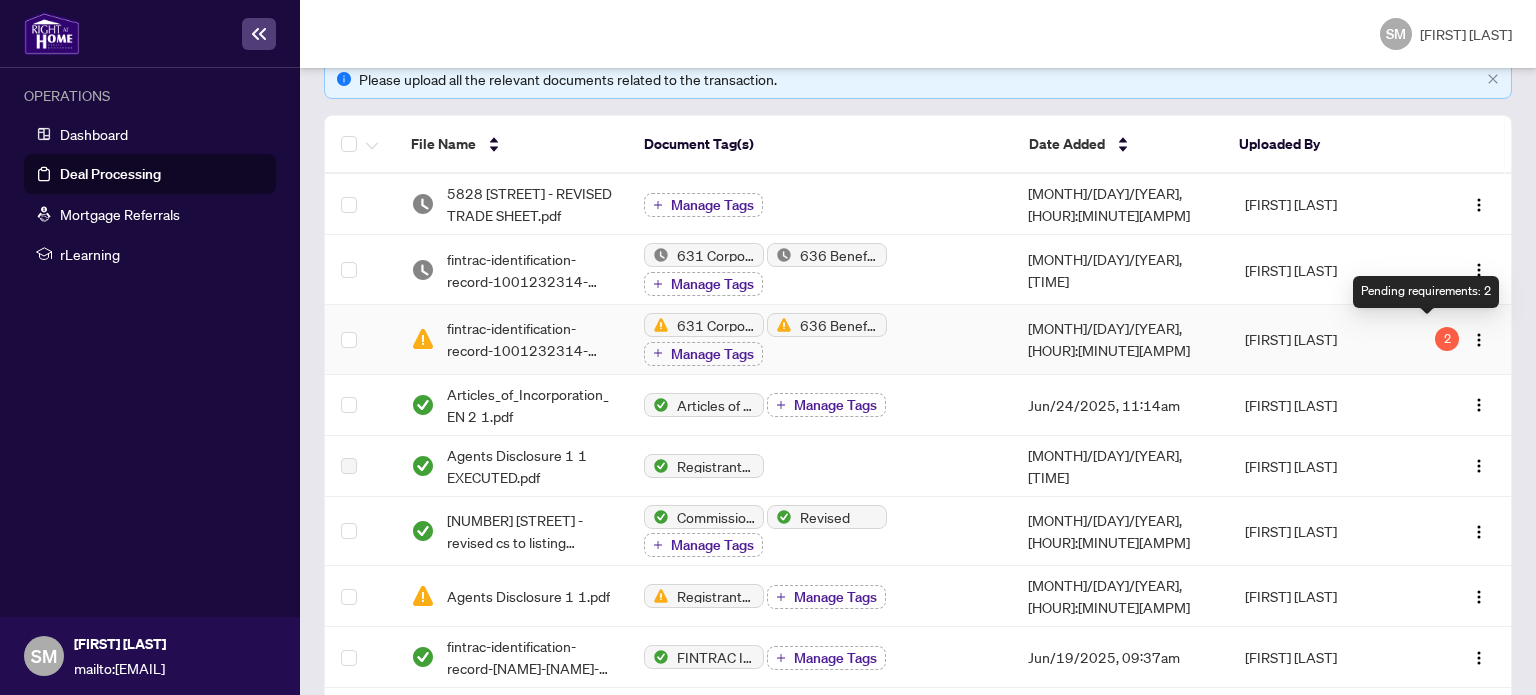 click on "2" at bounding box center (1447, 339) 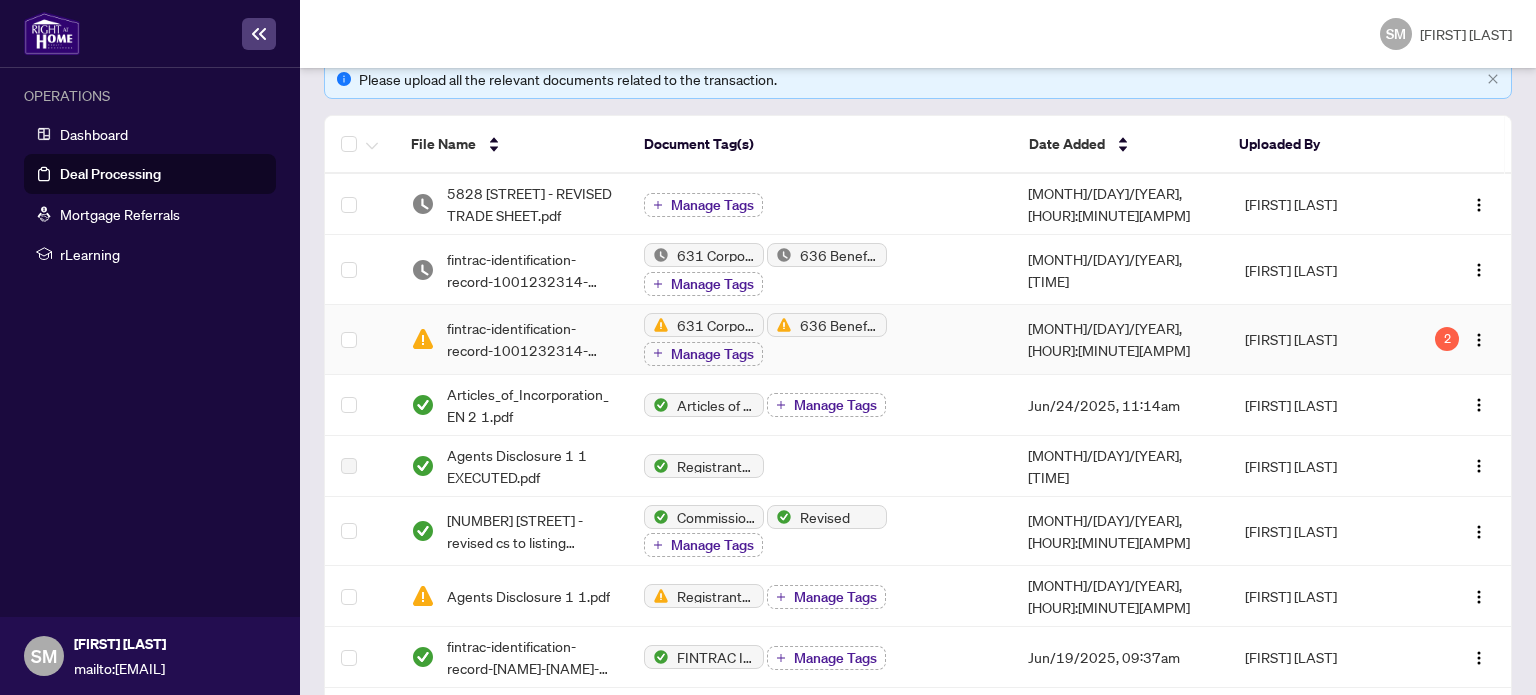 click on "631 Corporation/Entity Identification InformationRecord 636 Beneficial Ownership Record Manage Tags" at bounding box center [511, 339] 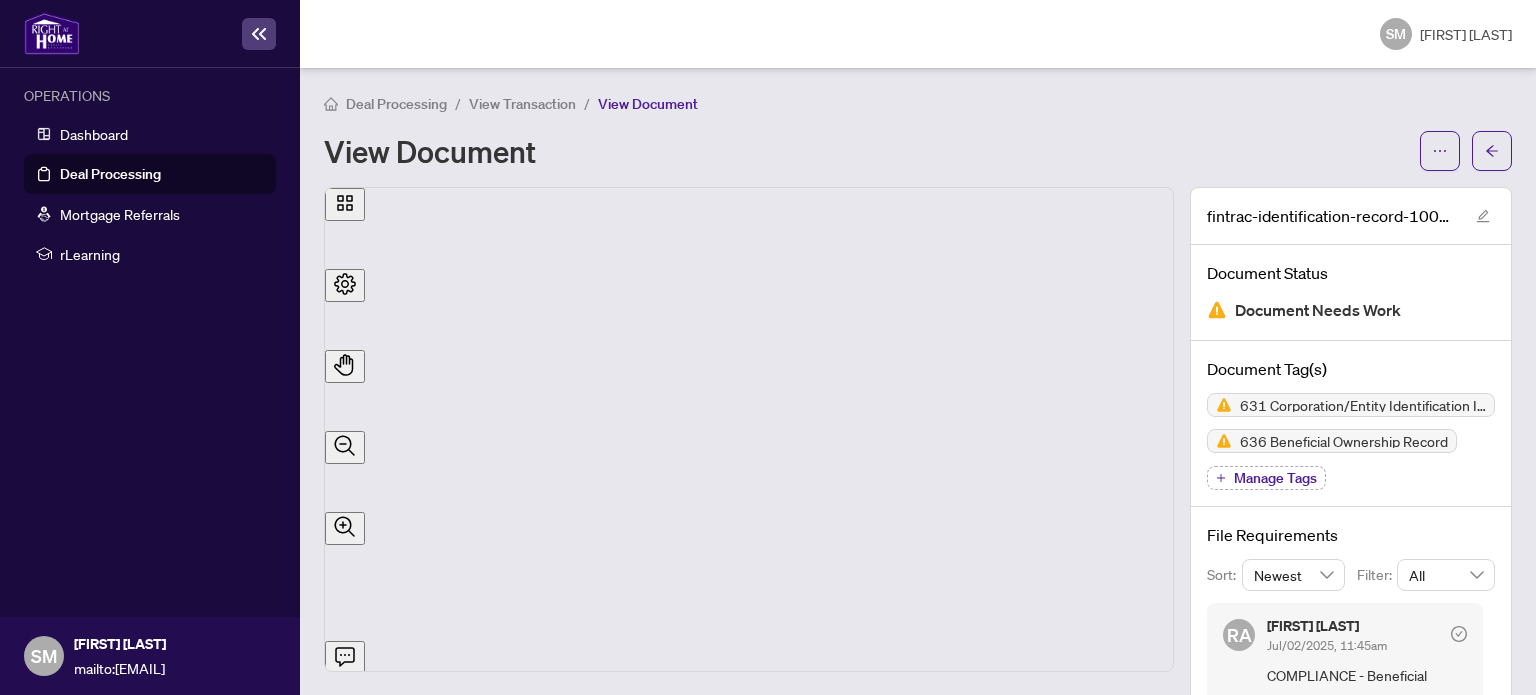 scroll, scrollTop: 195, scrollLeft: 0, axis: vertical 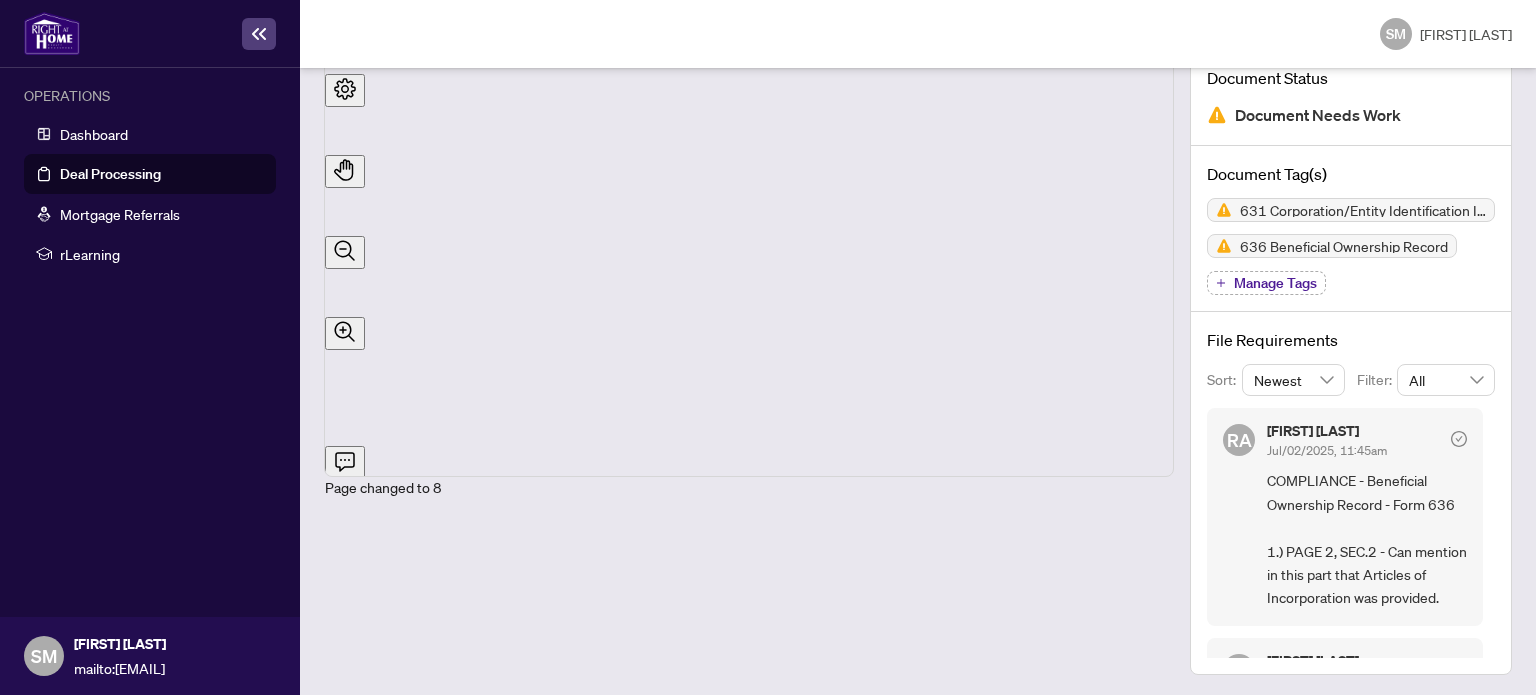 click at bounding box center (259, 34) 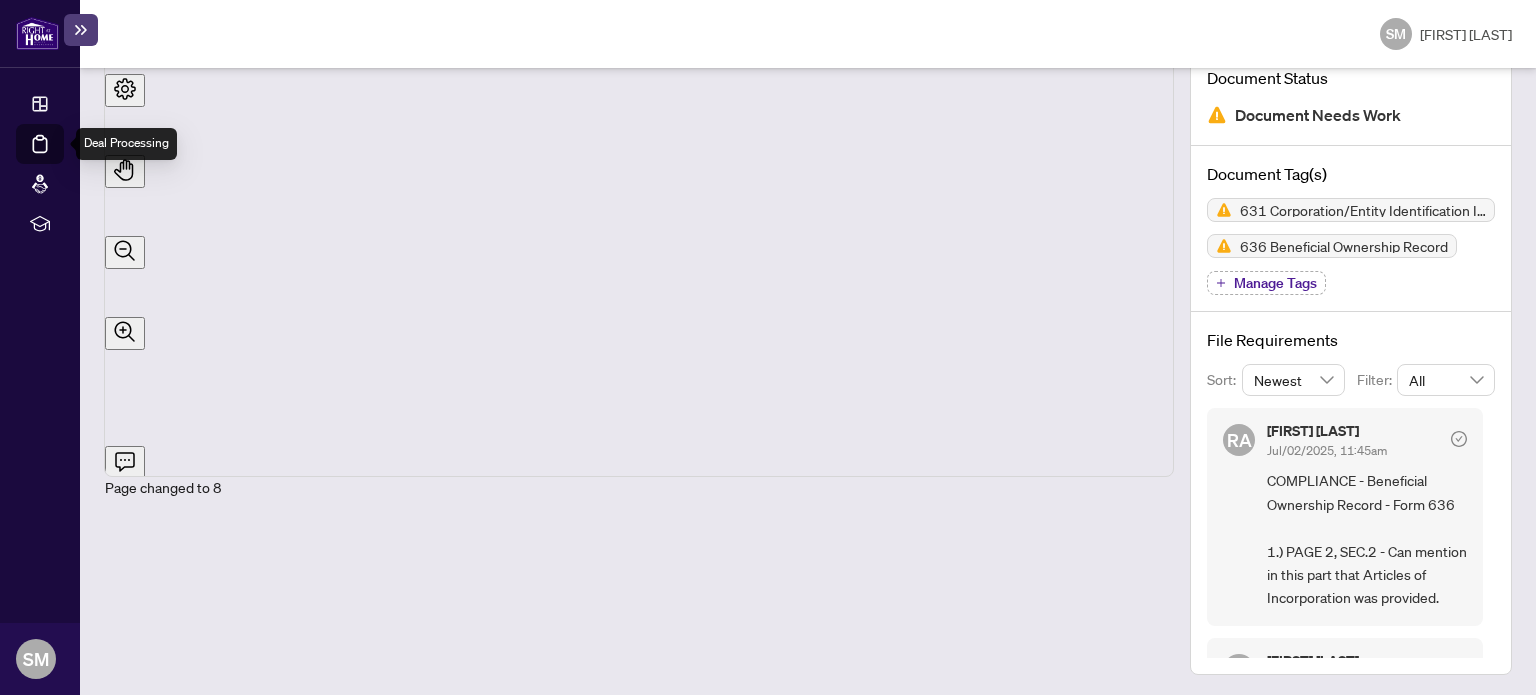 click on "Deal Processing" at bounding box center [63, 158] 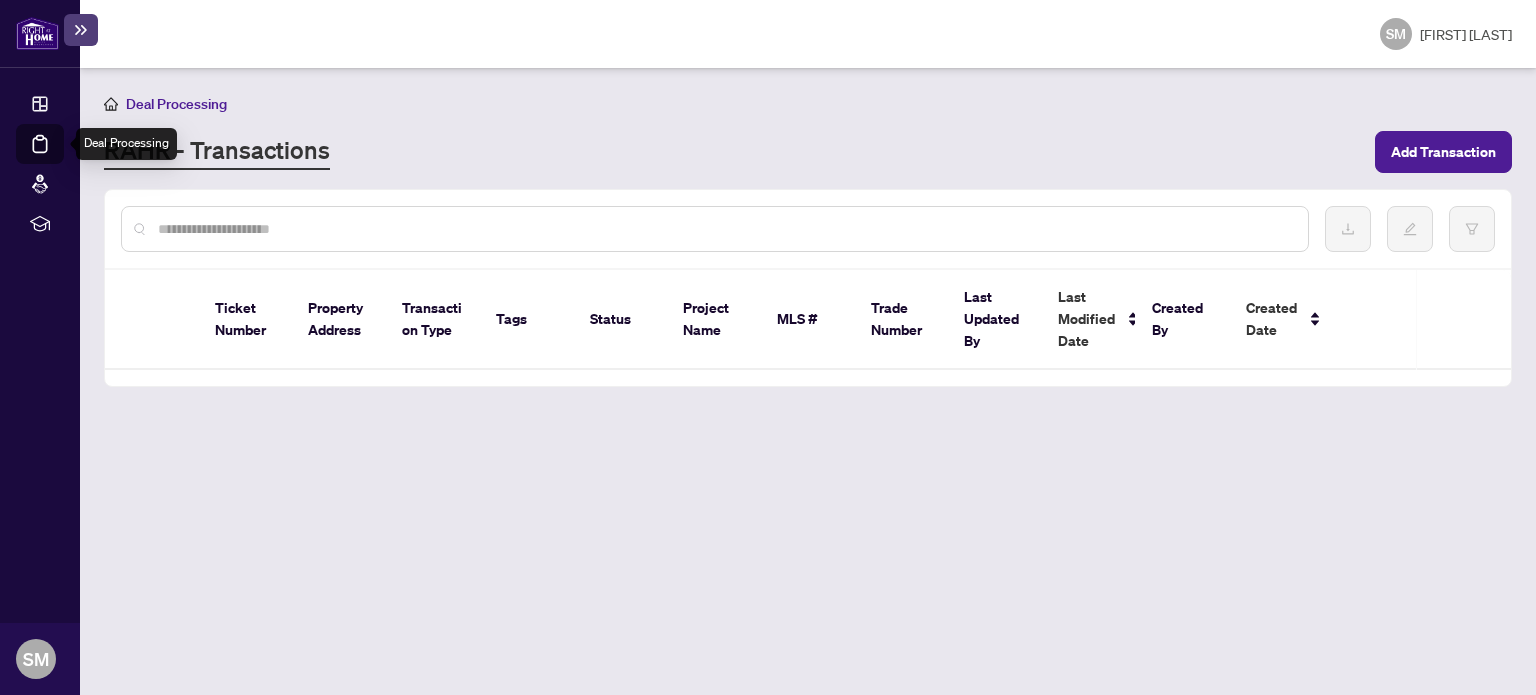 scroll, scrollTop: 0, scrollLeft: 0, axis: both 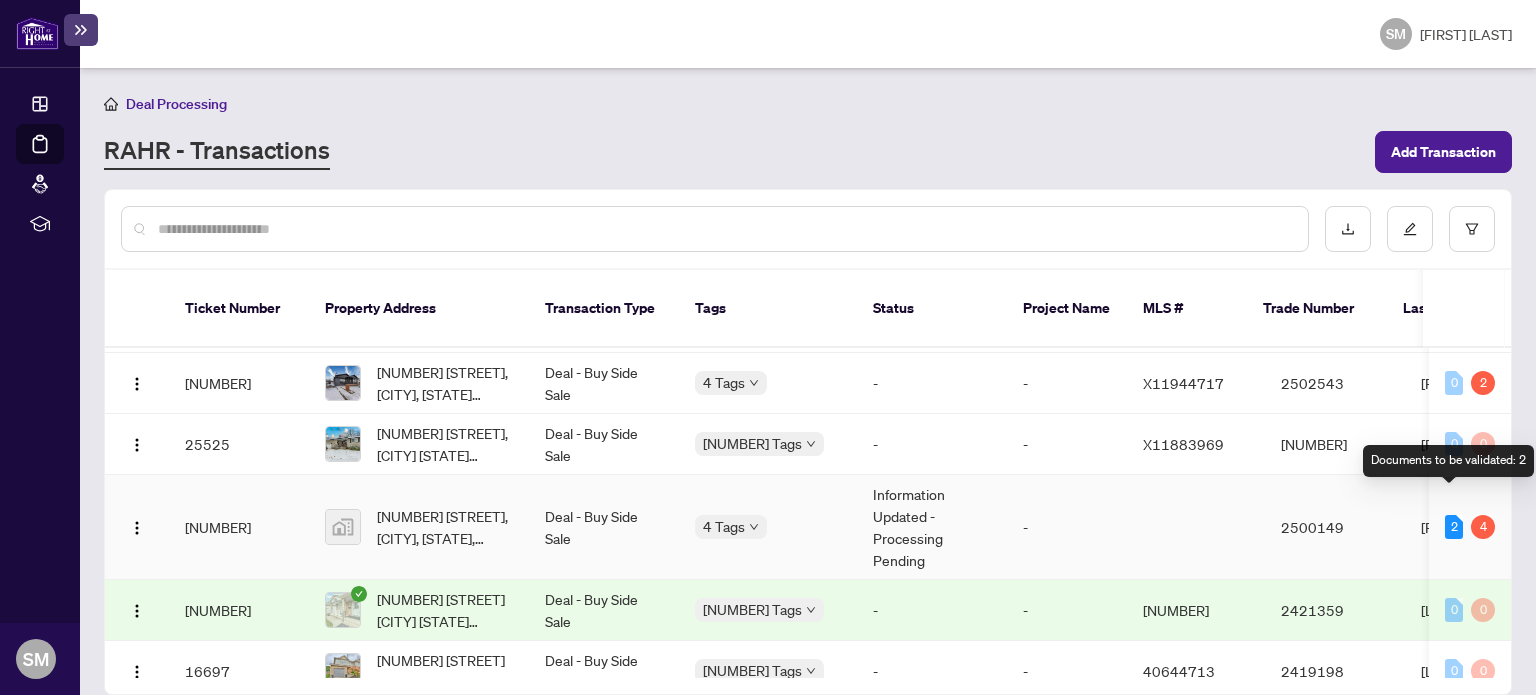 click on "2" at bounding box center [1454, 527] 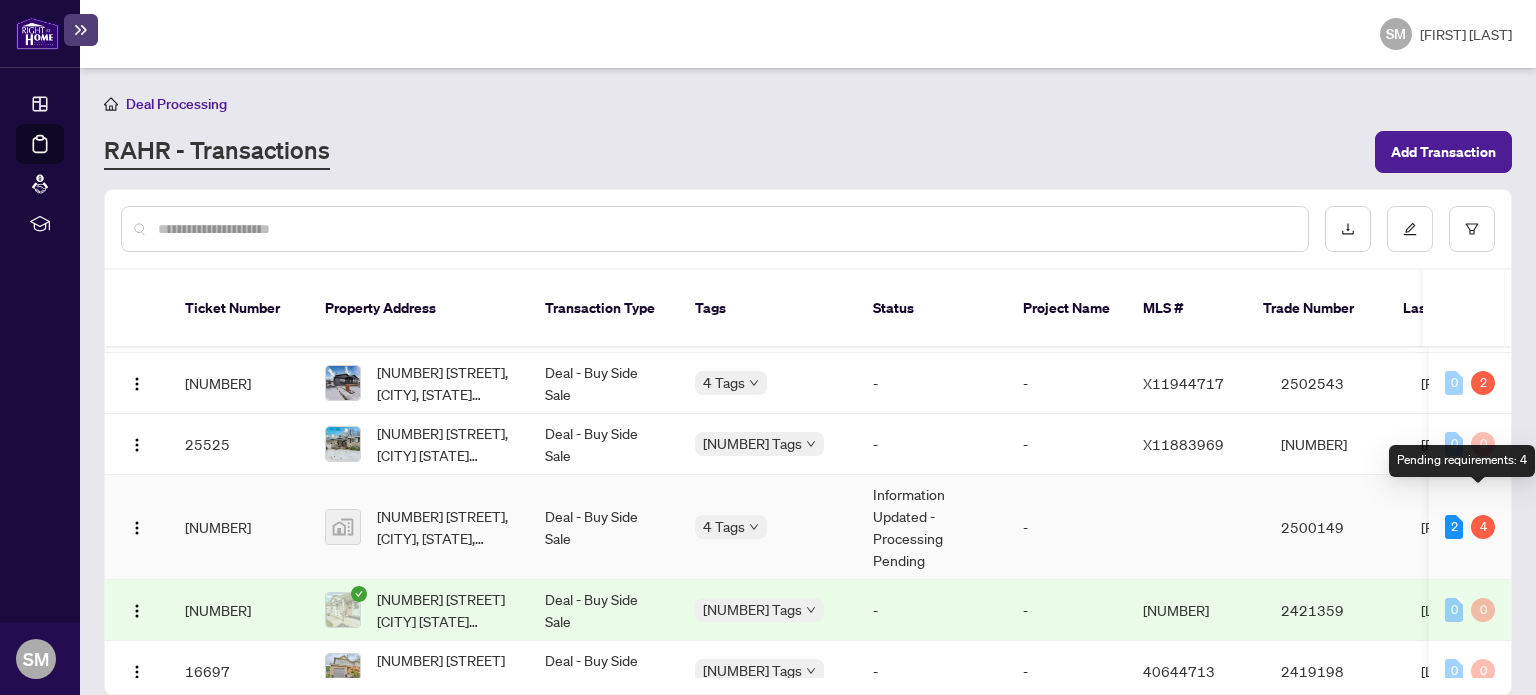 click on "4" at bounding box center (1483, 527) 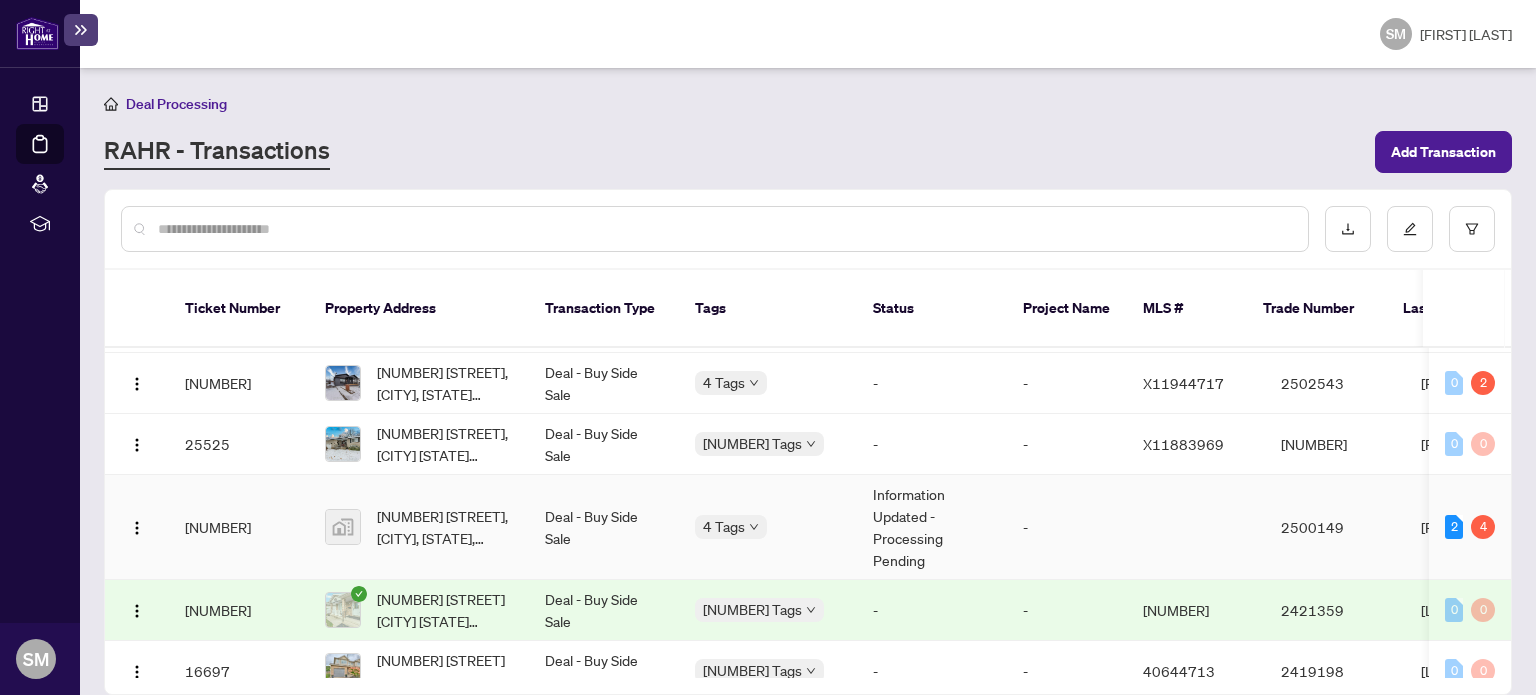 click on "-" at bounding box center [1067, 527] 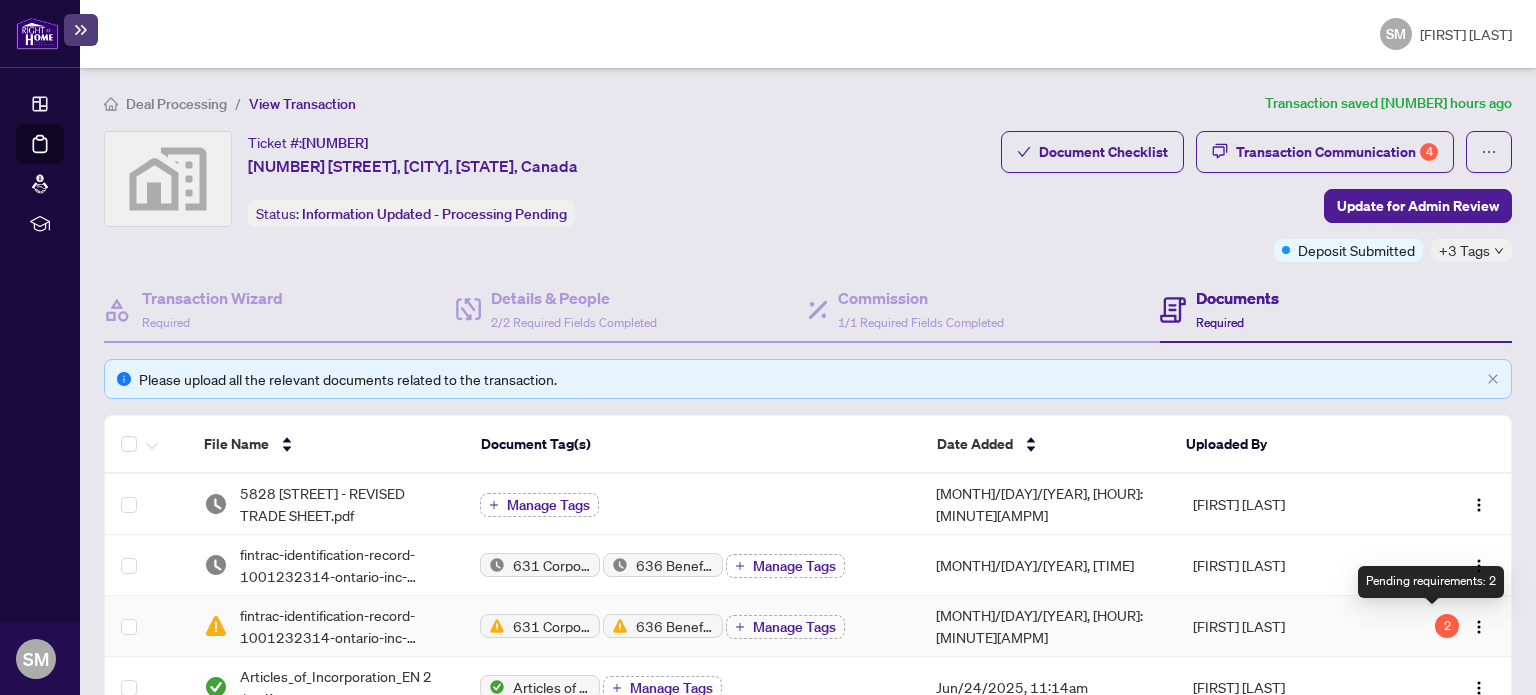 click on "2" at bounding box center [1447, 626] 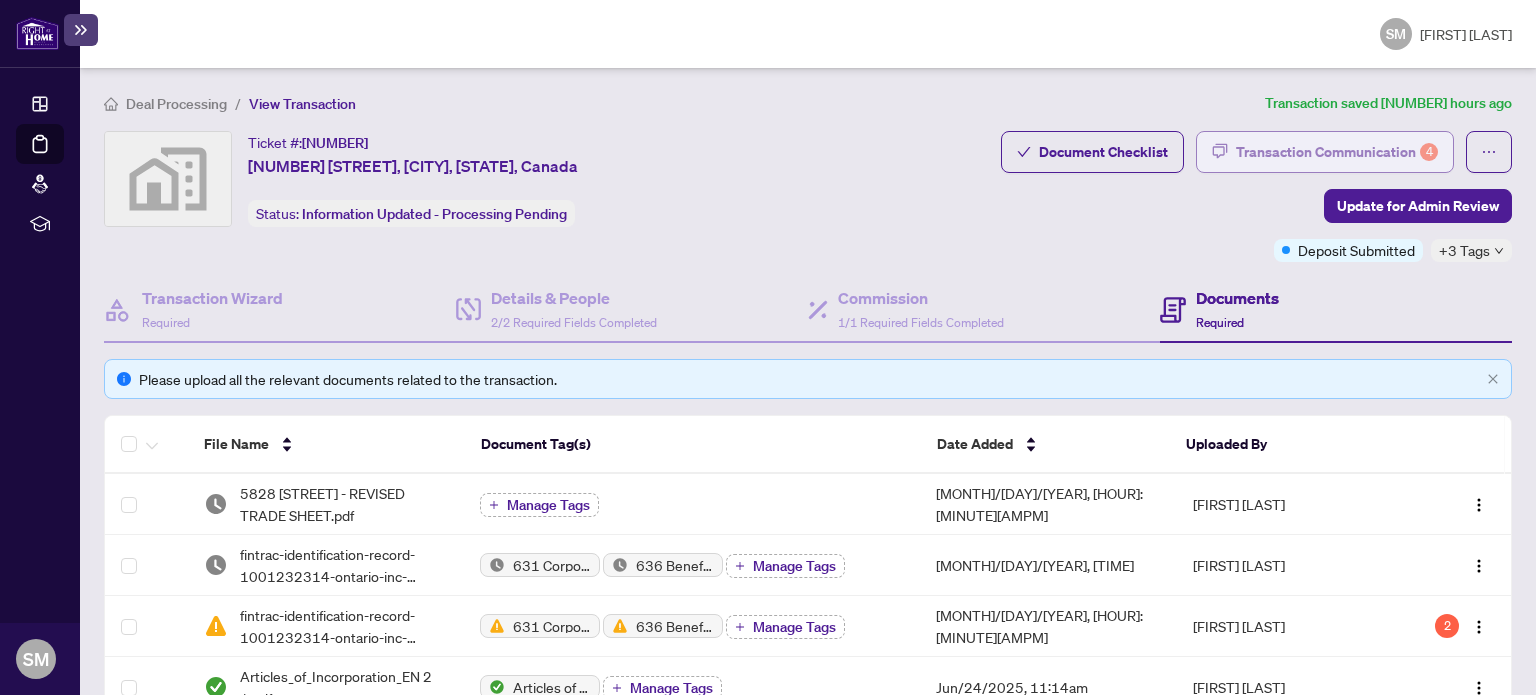 click on "Transaction Communication 4" at bounding box center (1337, 152) 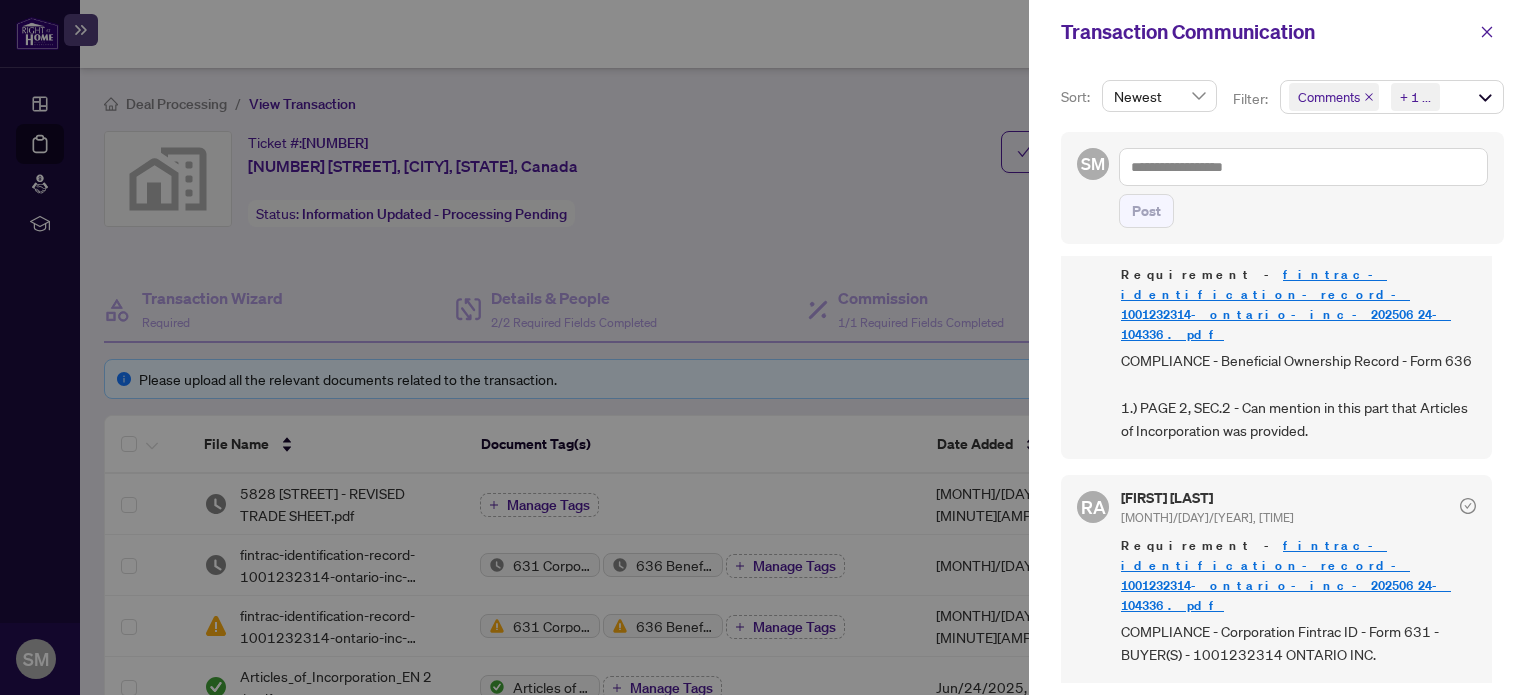scroll, scrollTop: 200, scrollLeft: 0, axis: vertical 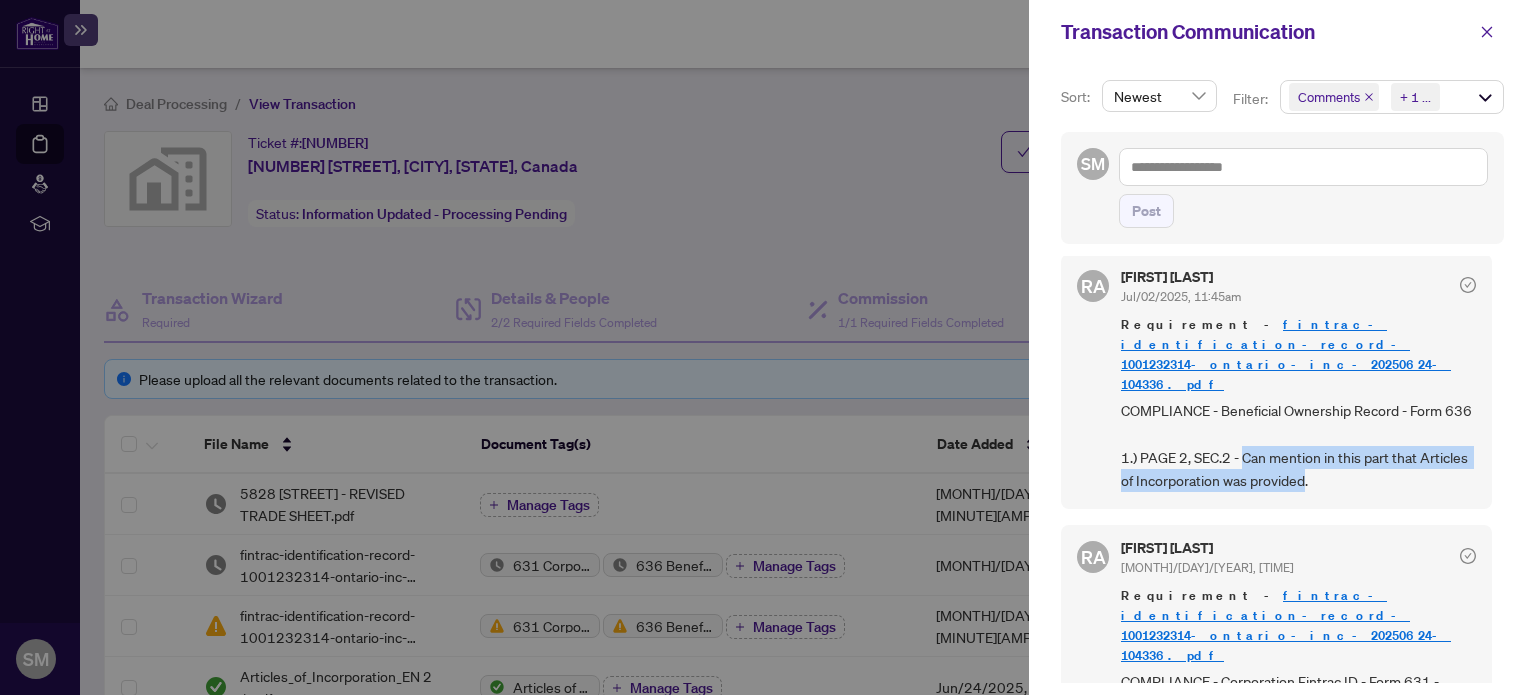 drag, startPoint x: 1241, startPoint y: 433, endPoint x: 1358, endPoint y: 454, distance: 118.869675 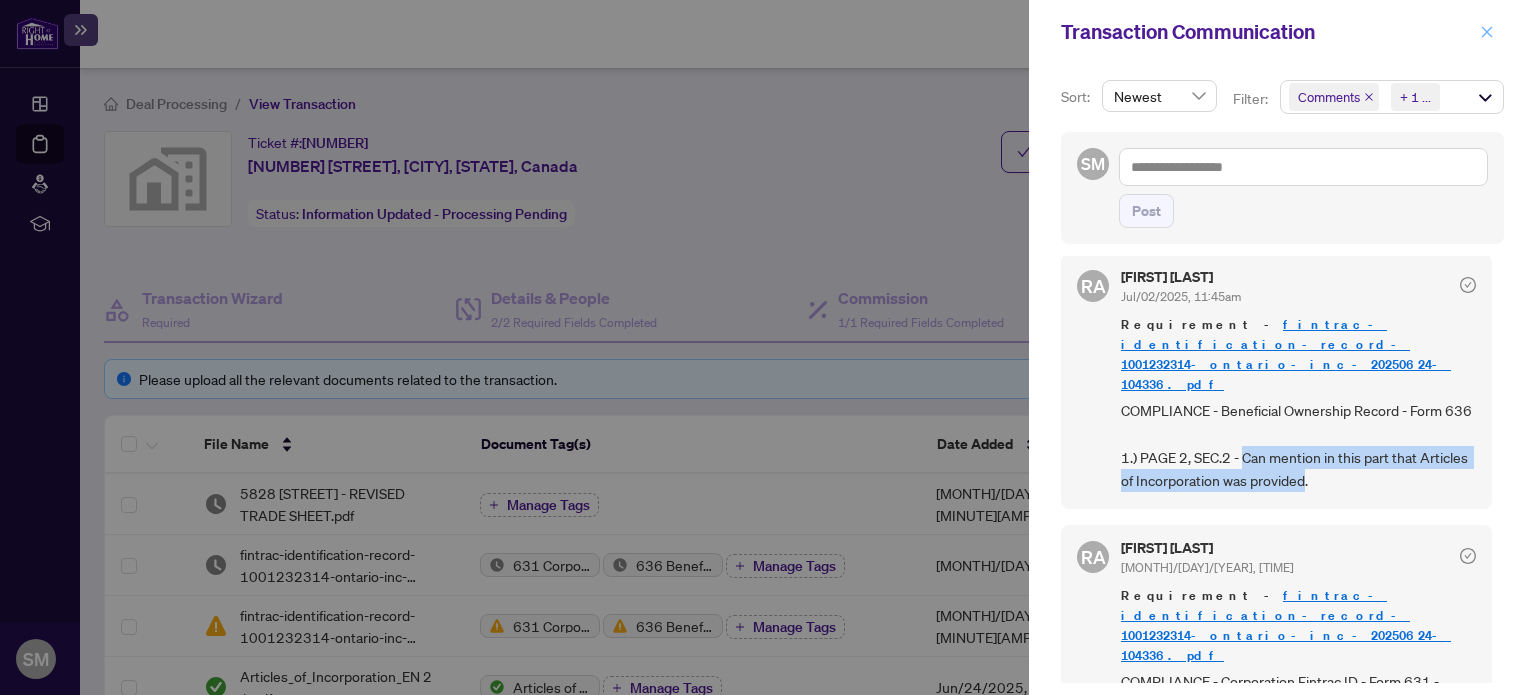click at bounding box center [1487, 32] 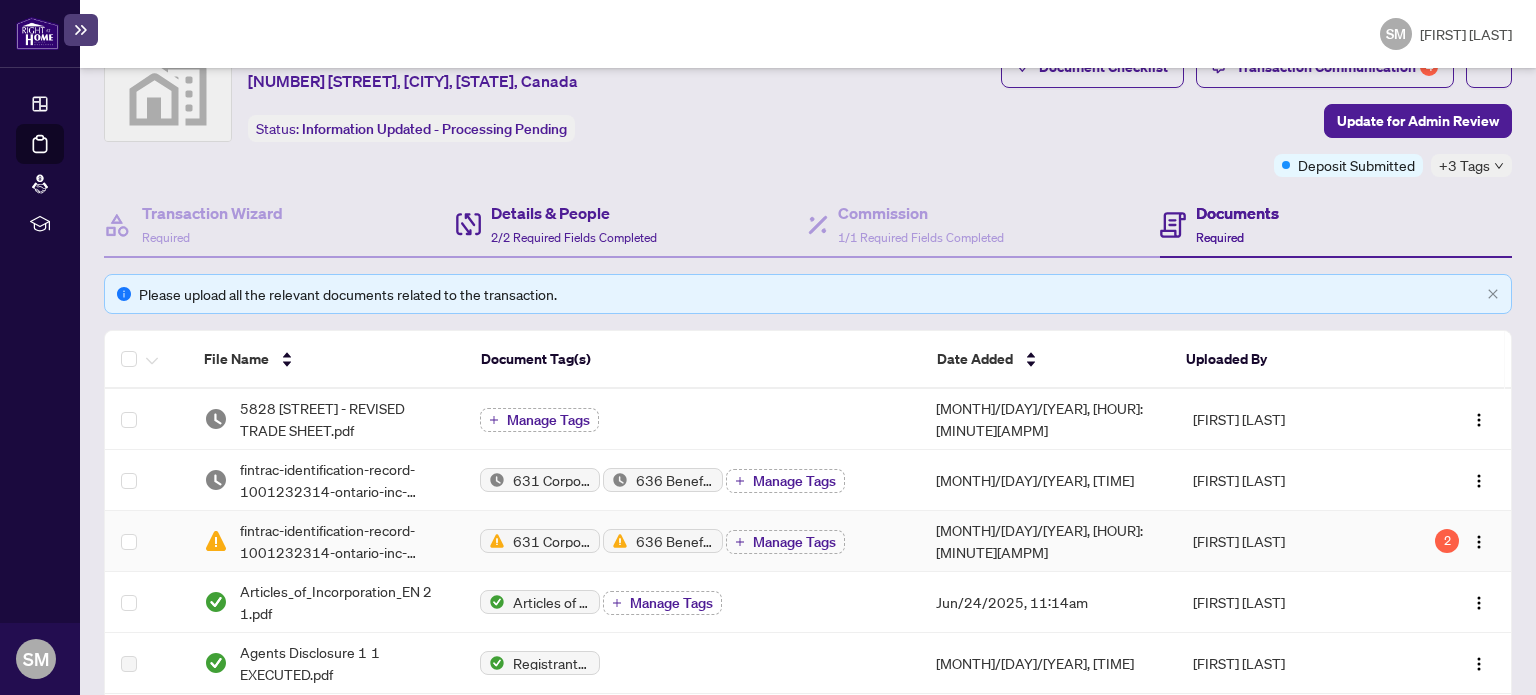 scroll, scrollTop: 0, scrollLeft: 0, axis: both 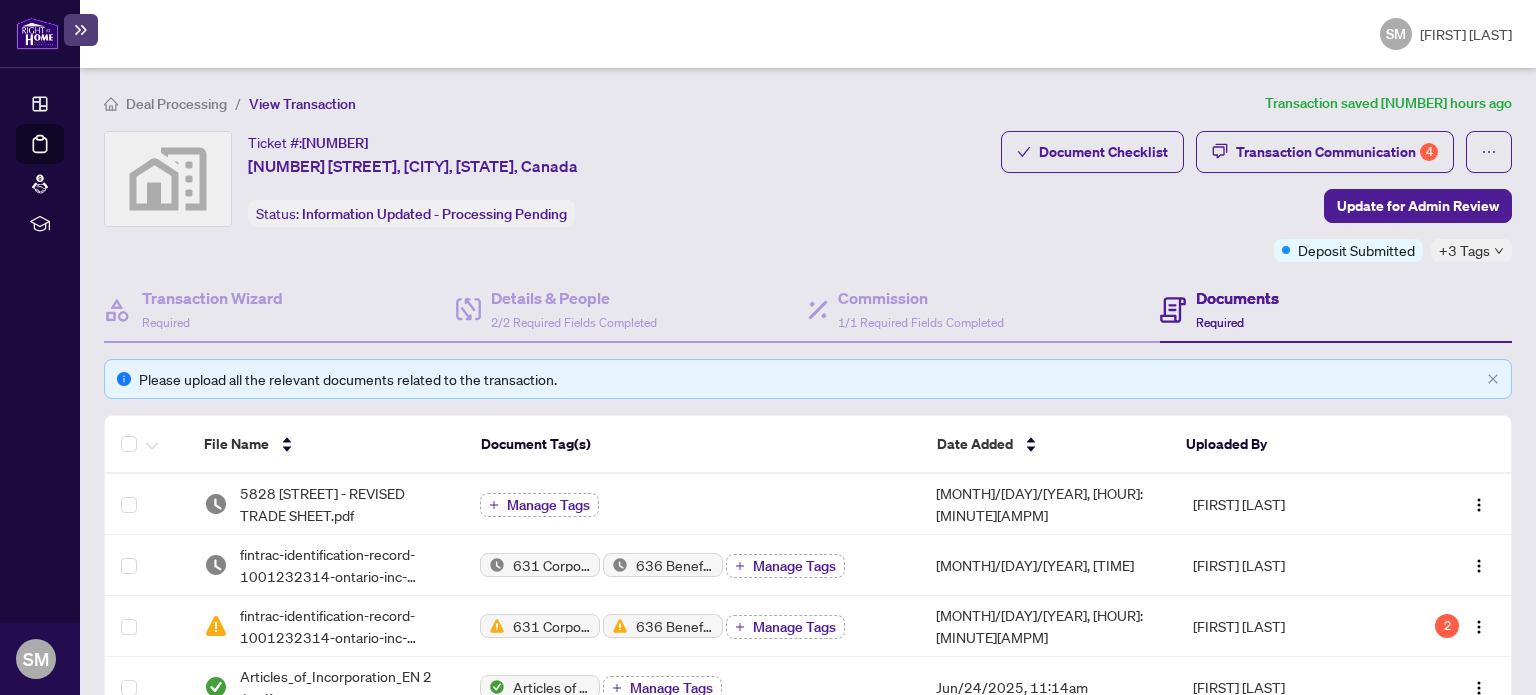 click on "View Transaction" at bounding box center [302, 104] 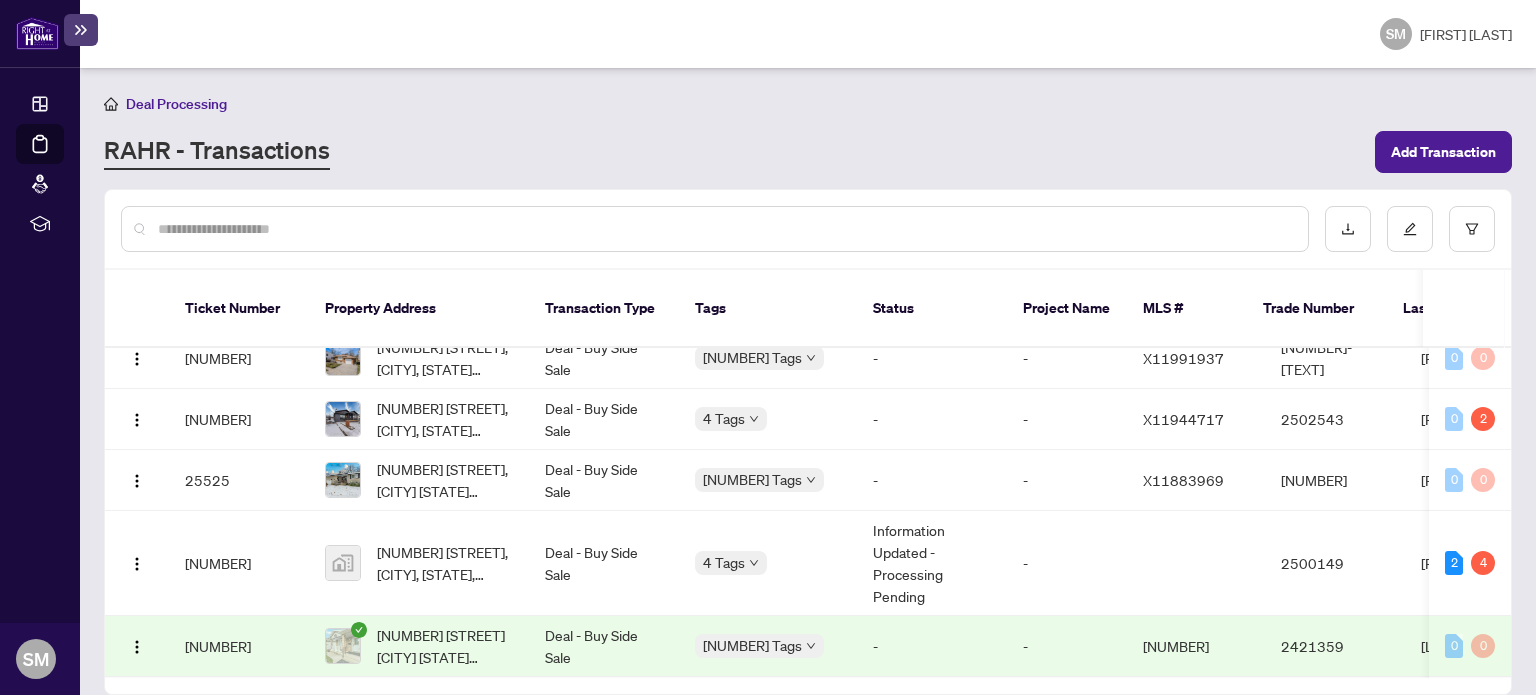 scroll, scrollTop: 200, scrollLeft: 0, axis: vertical 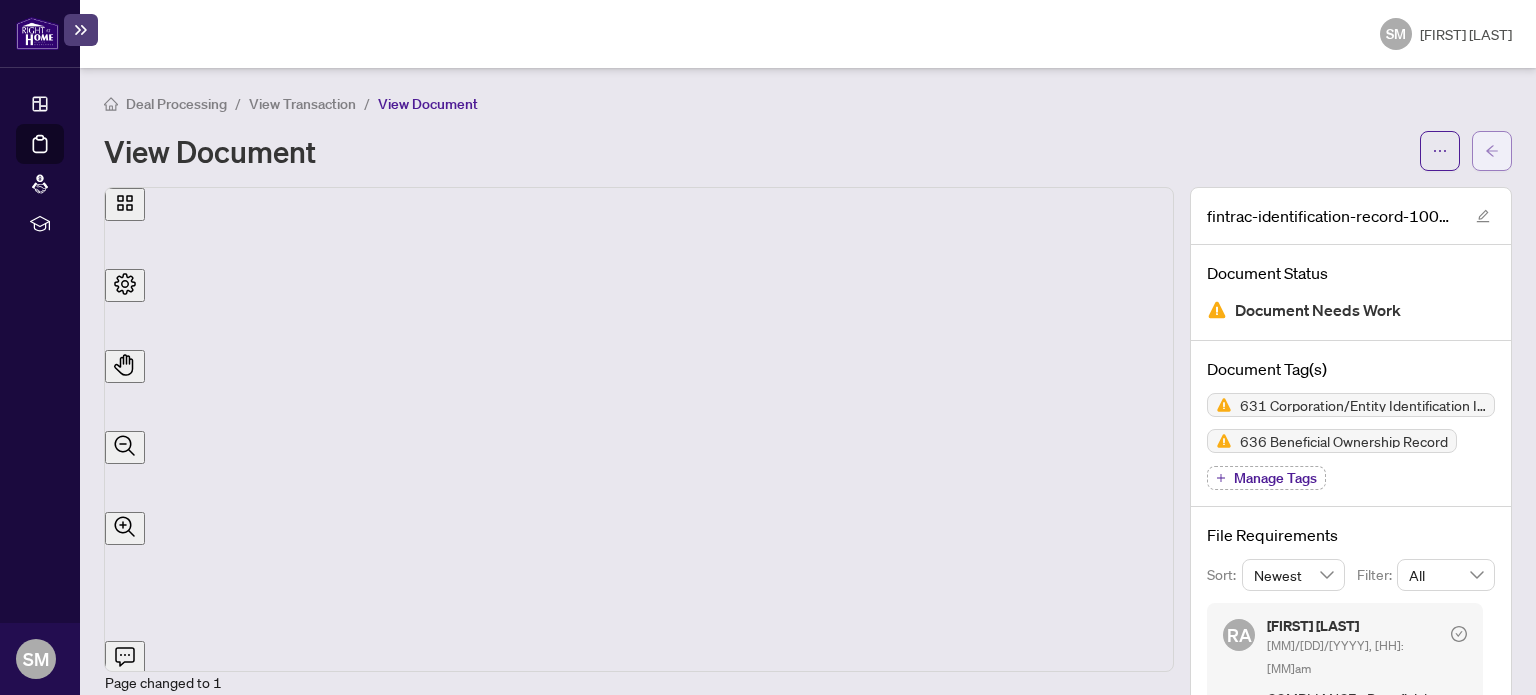 click at bounding box center [1492, 151] 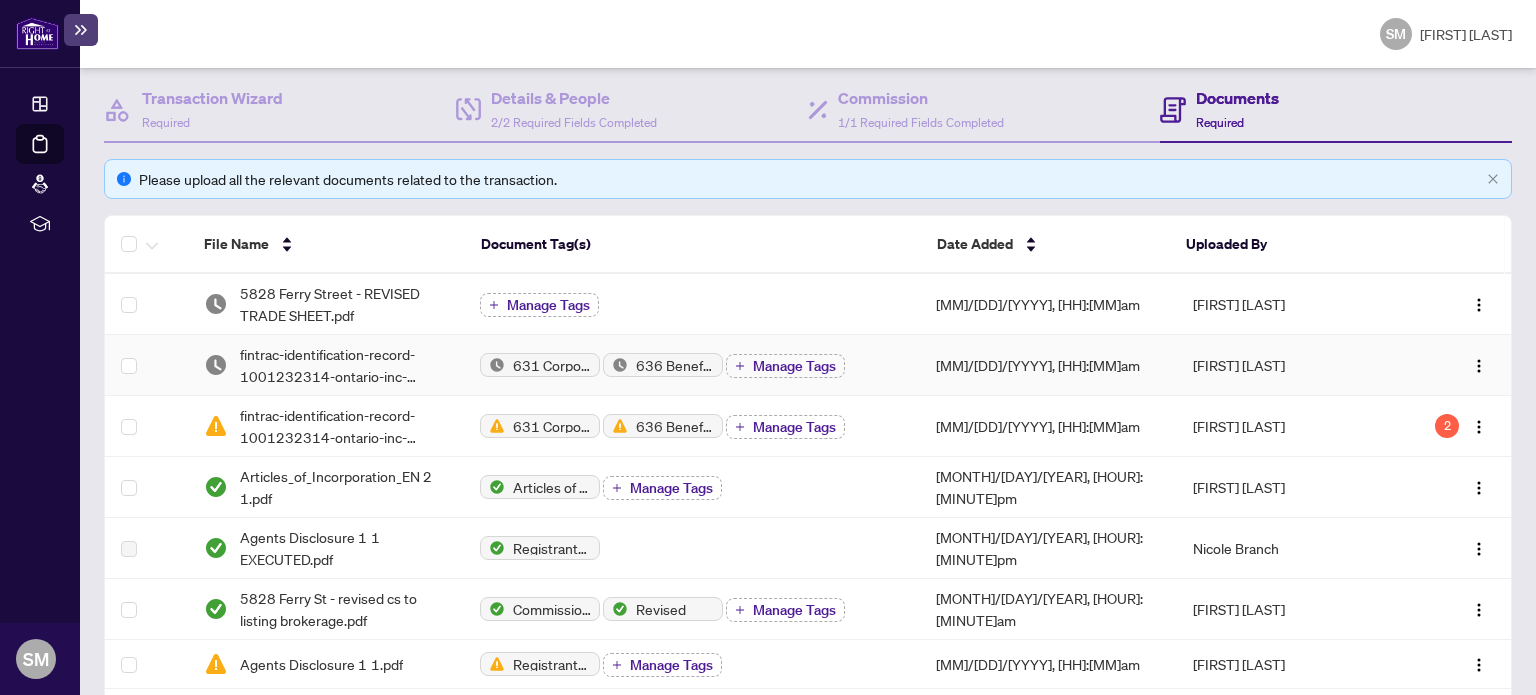 scroll, scrollTop: 300, scrollLeft: 0, axis: vertical 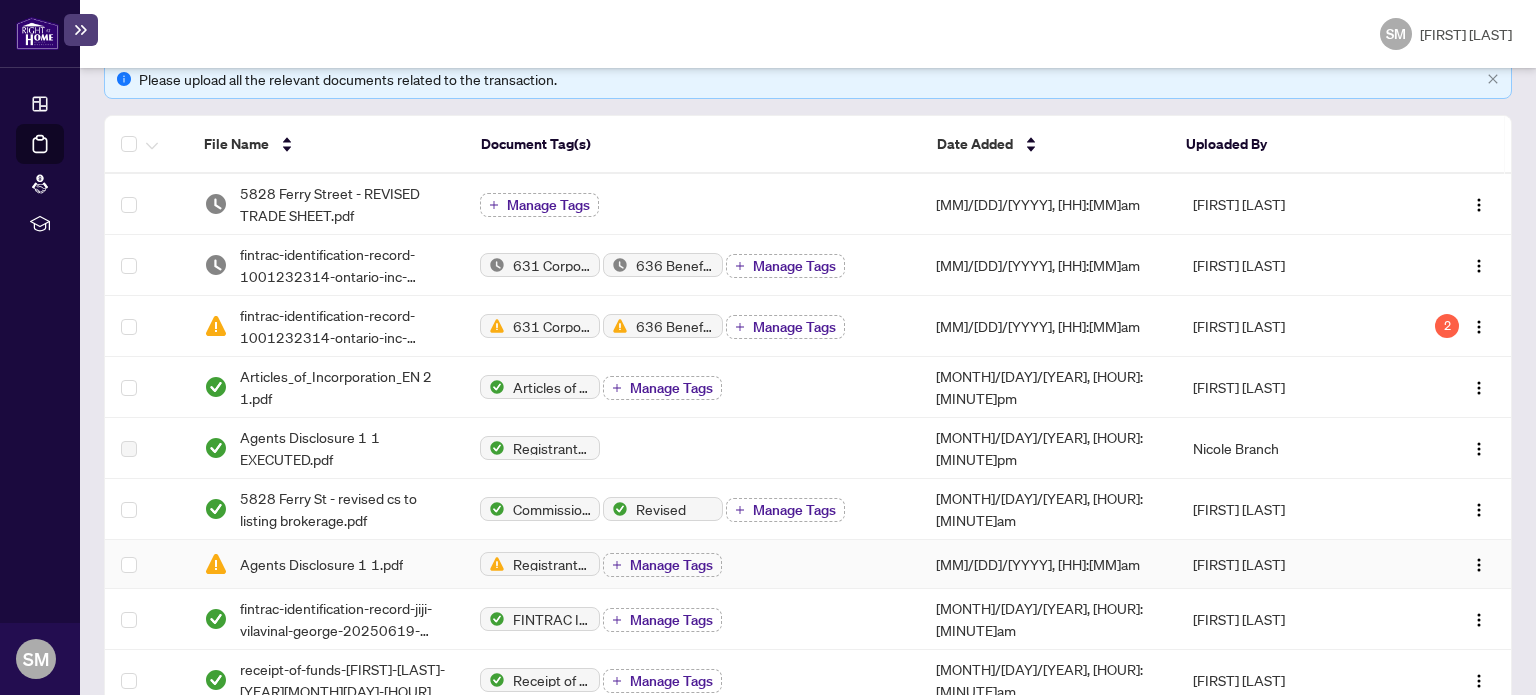 click on "Registrants Disclosure of Interest Manage Tags" at bounding box center [692, 564] 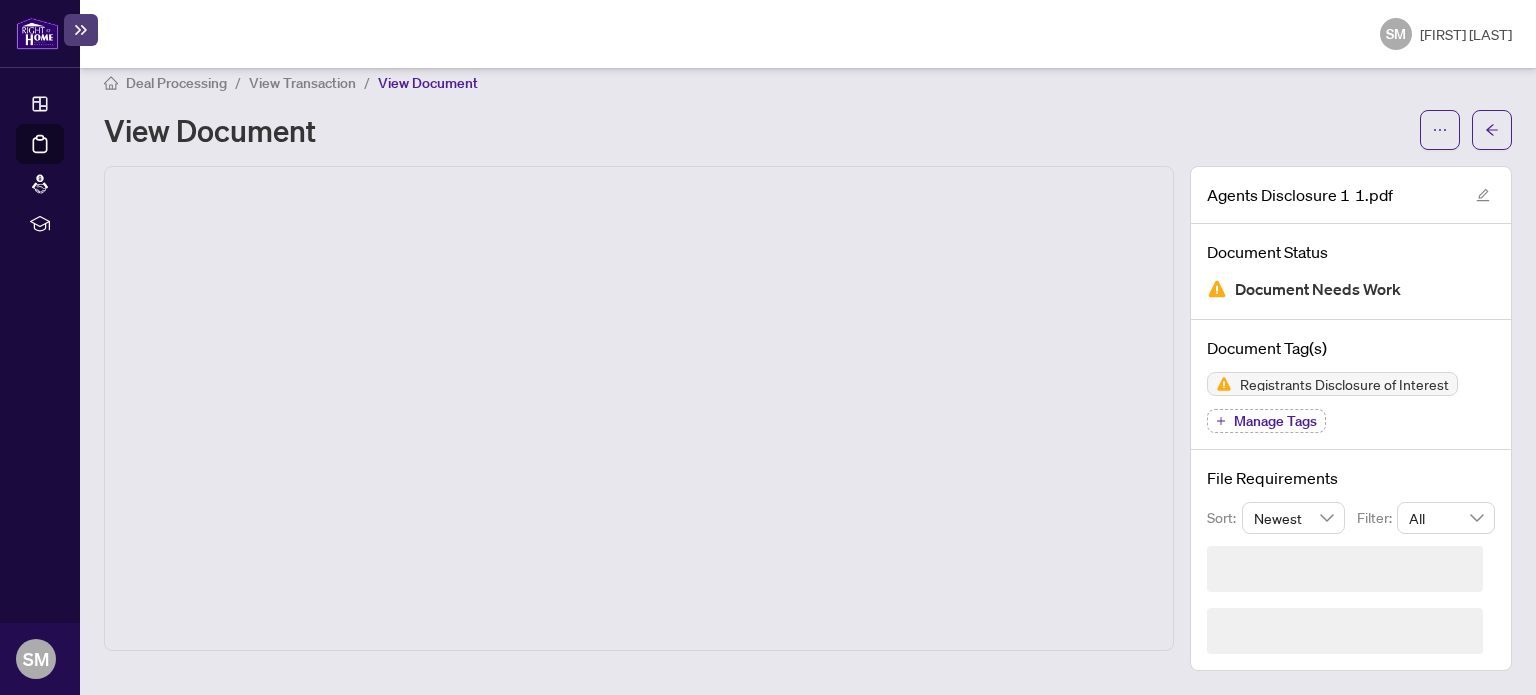 scroll, scrollTop: 0, scrollLeft: 0, axis: both 